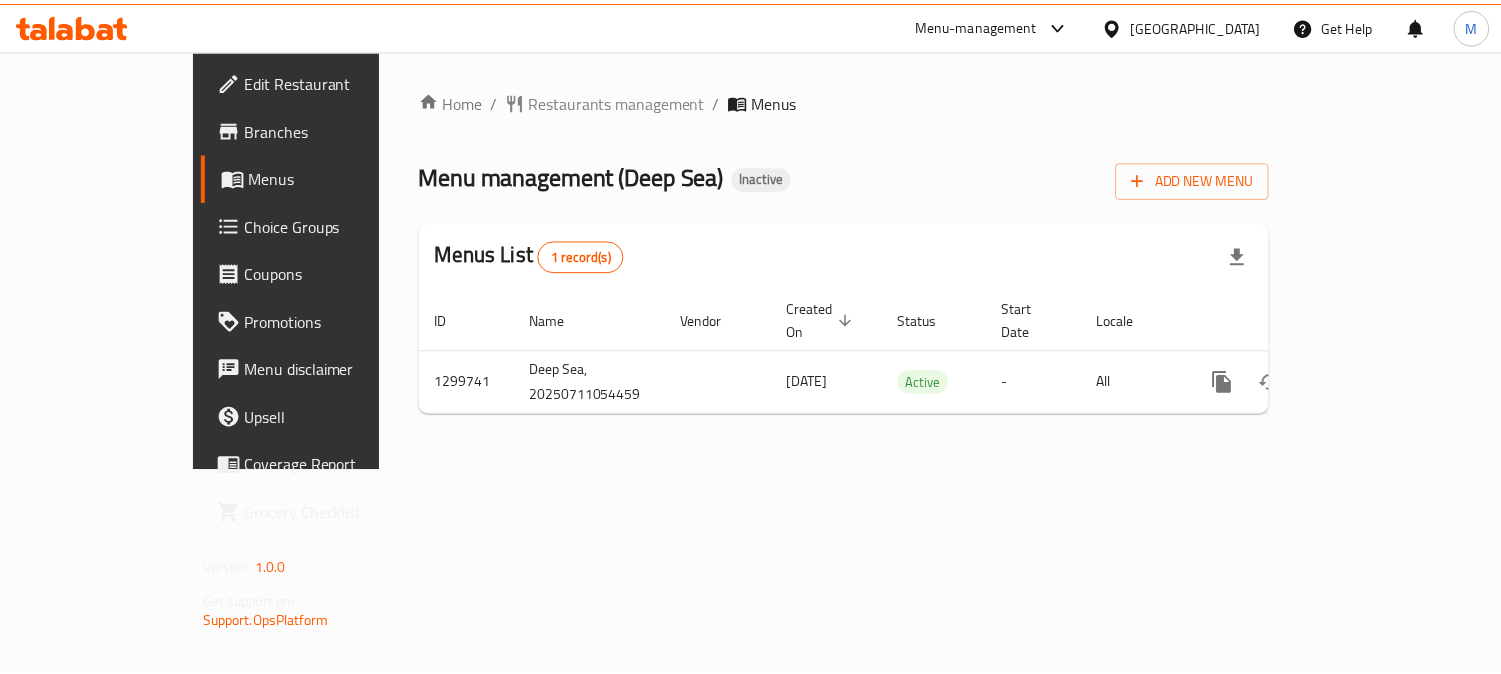 scroll, scrollTop: 0, scrollLeft: 0, axis: both 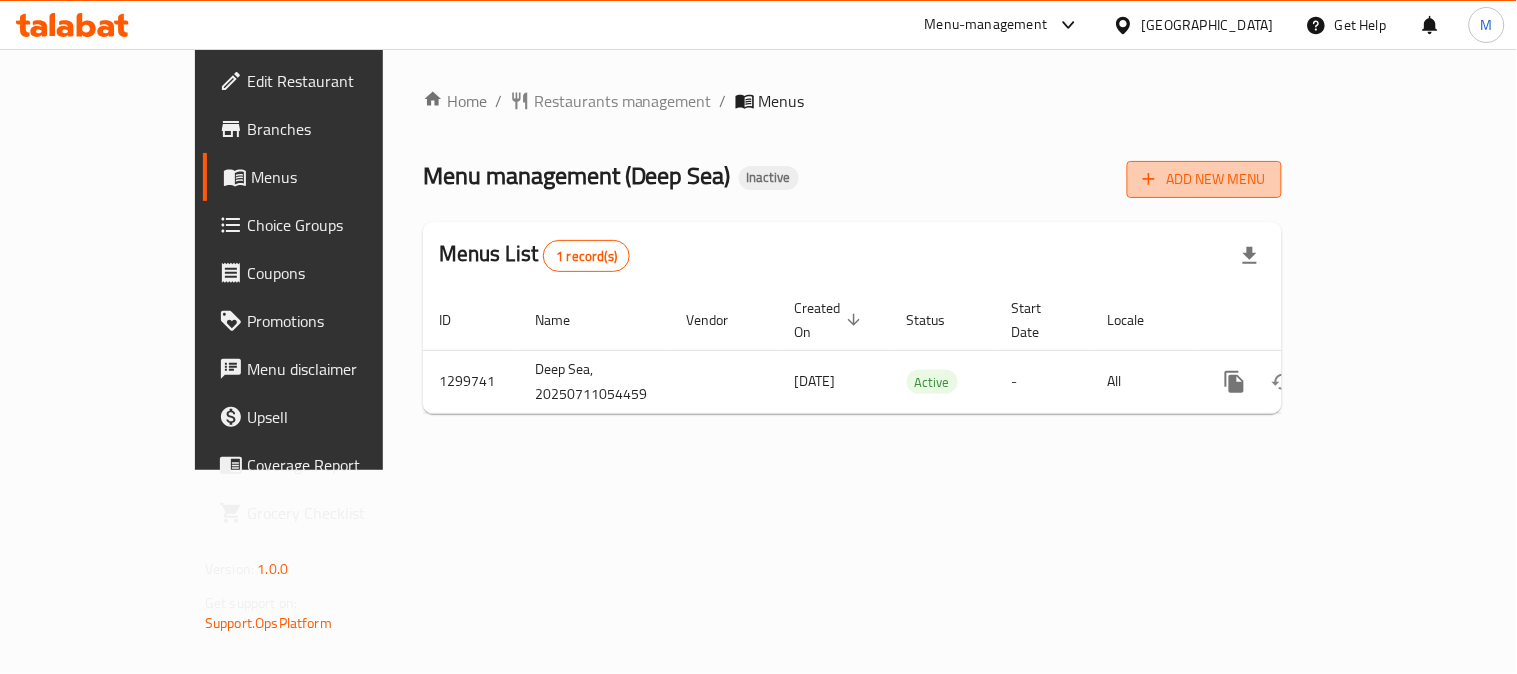 click on "Add New Menu" at bounding box center [1204, 179] 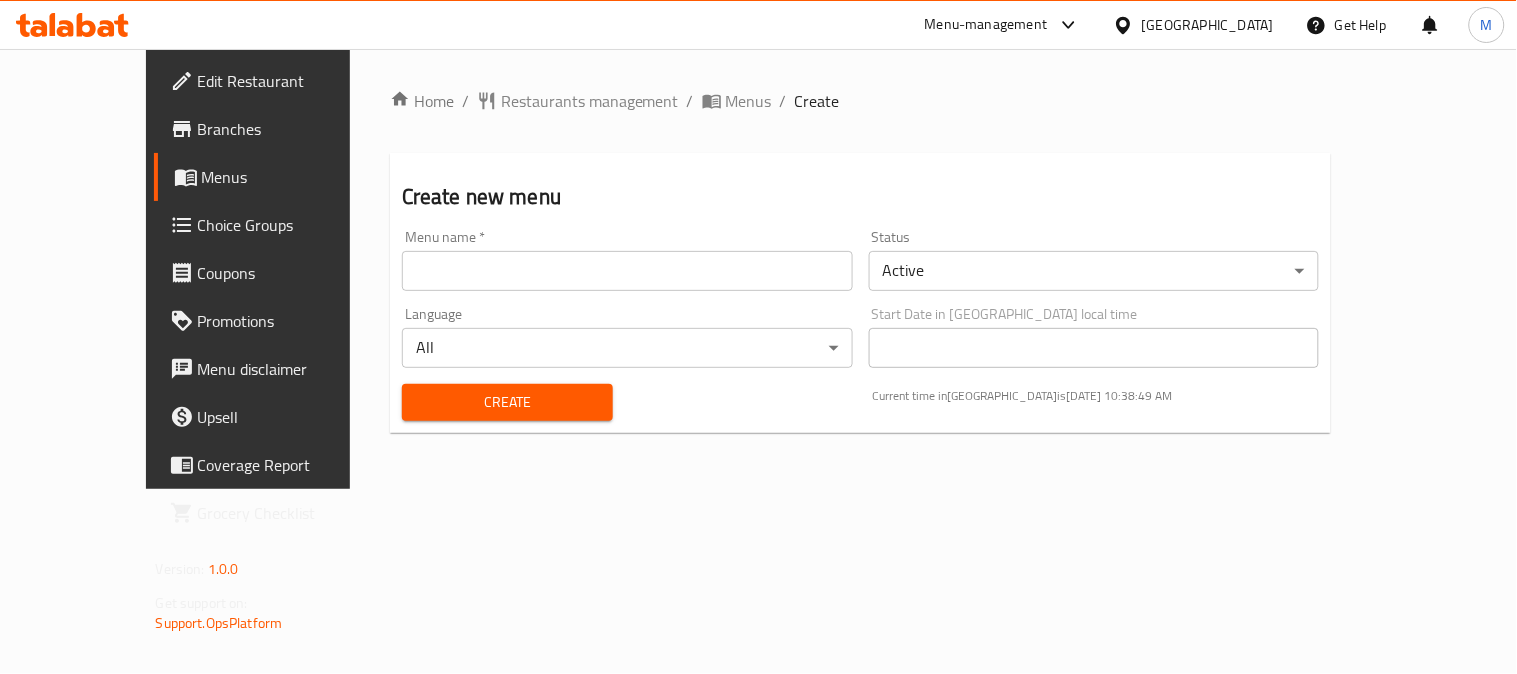 click at bounding box center (627, 271) 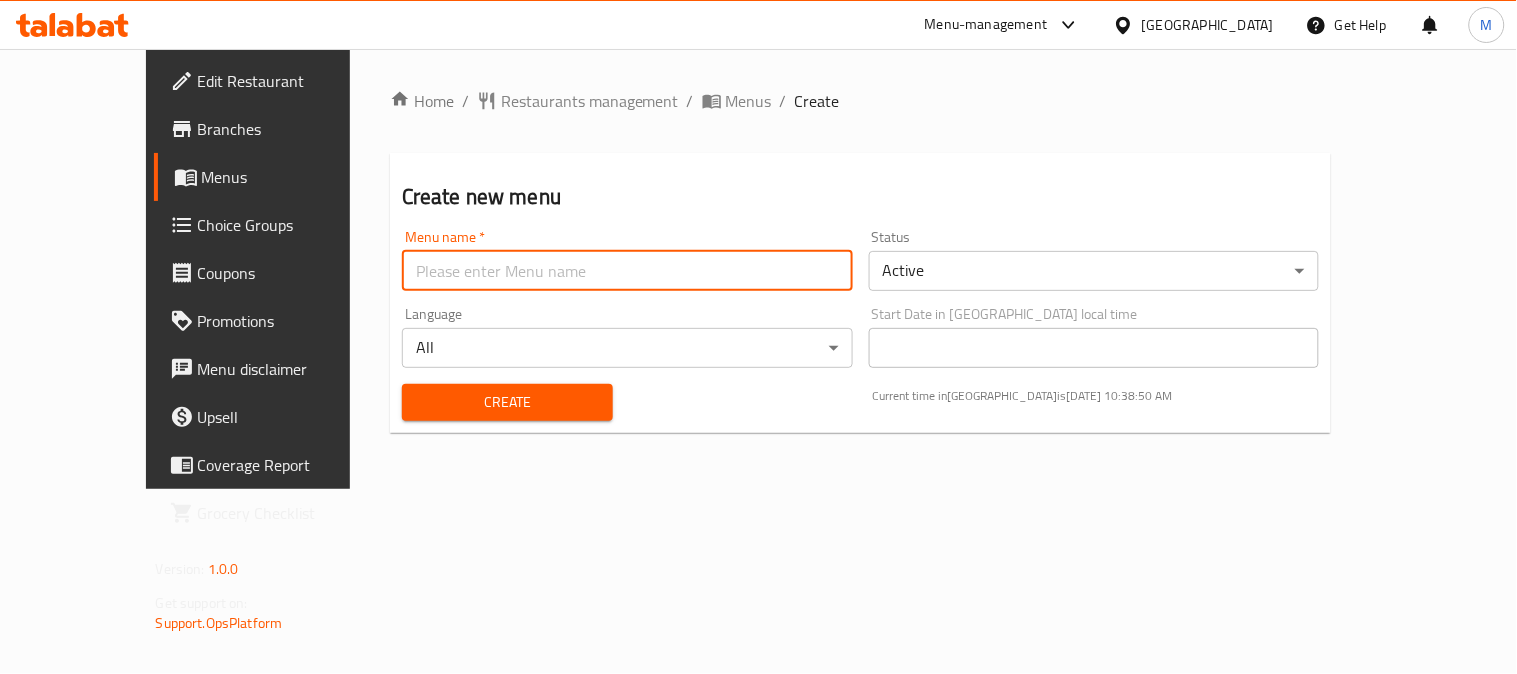 type on "M-New" 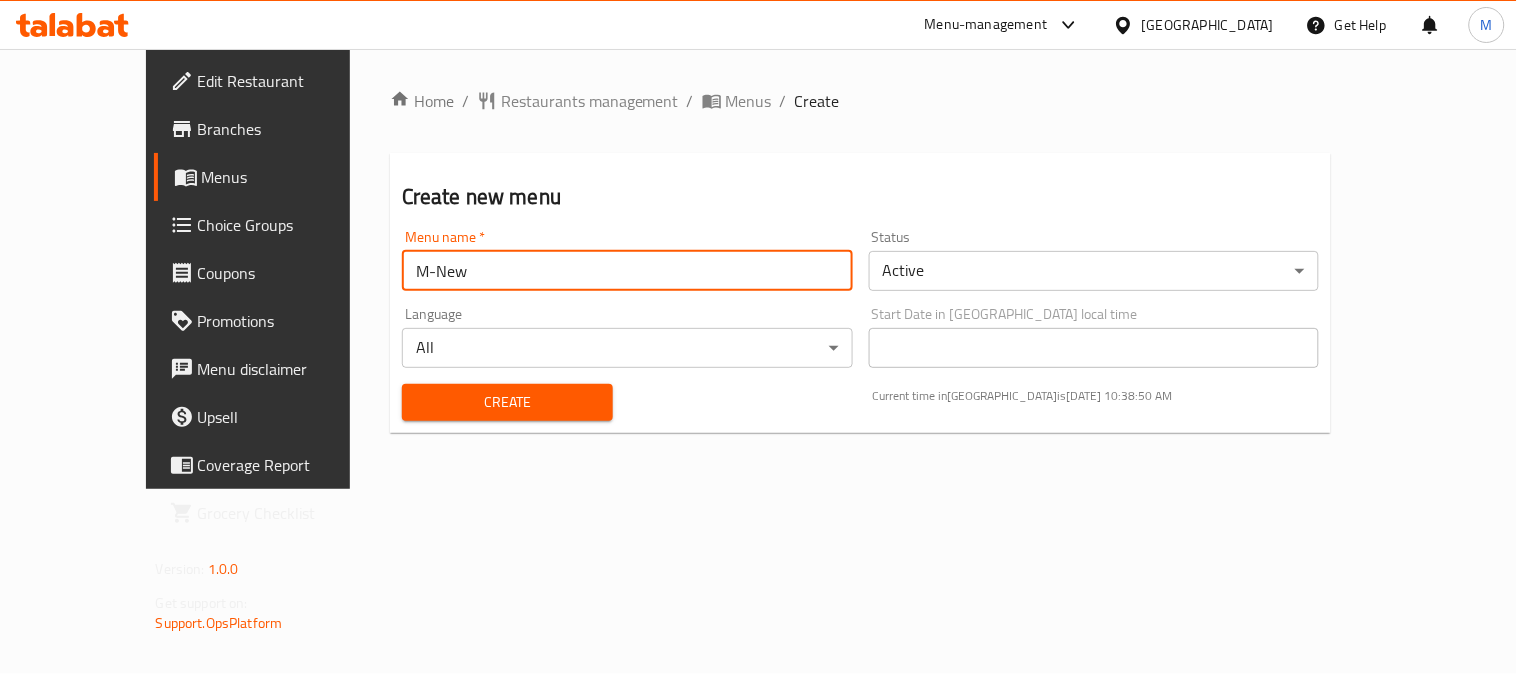 click on "Create" at bounding box center (507, 402) 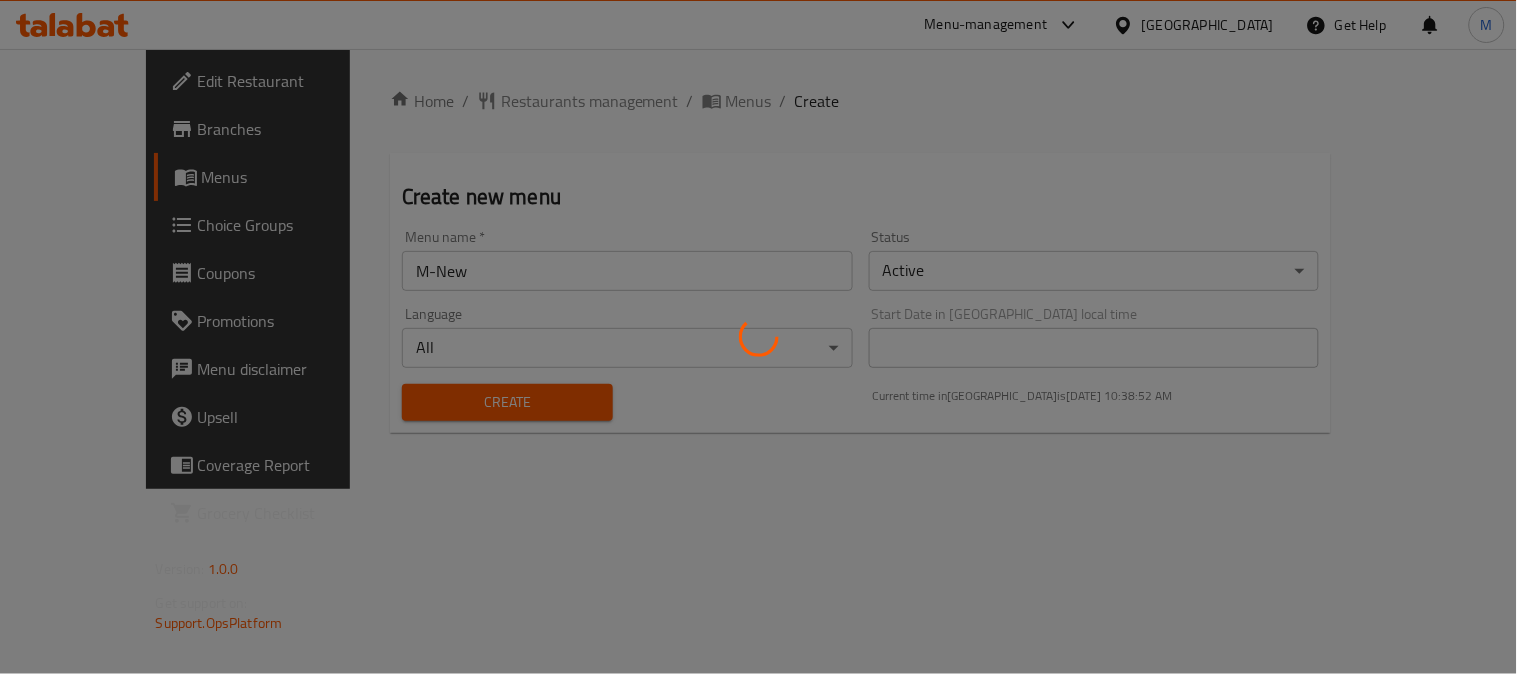 type 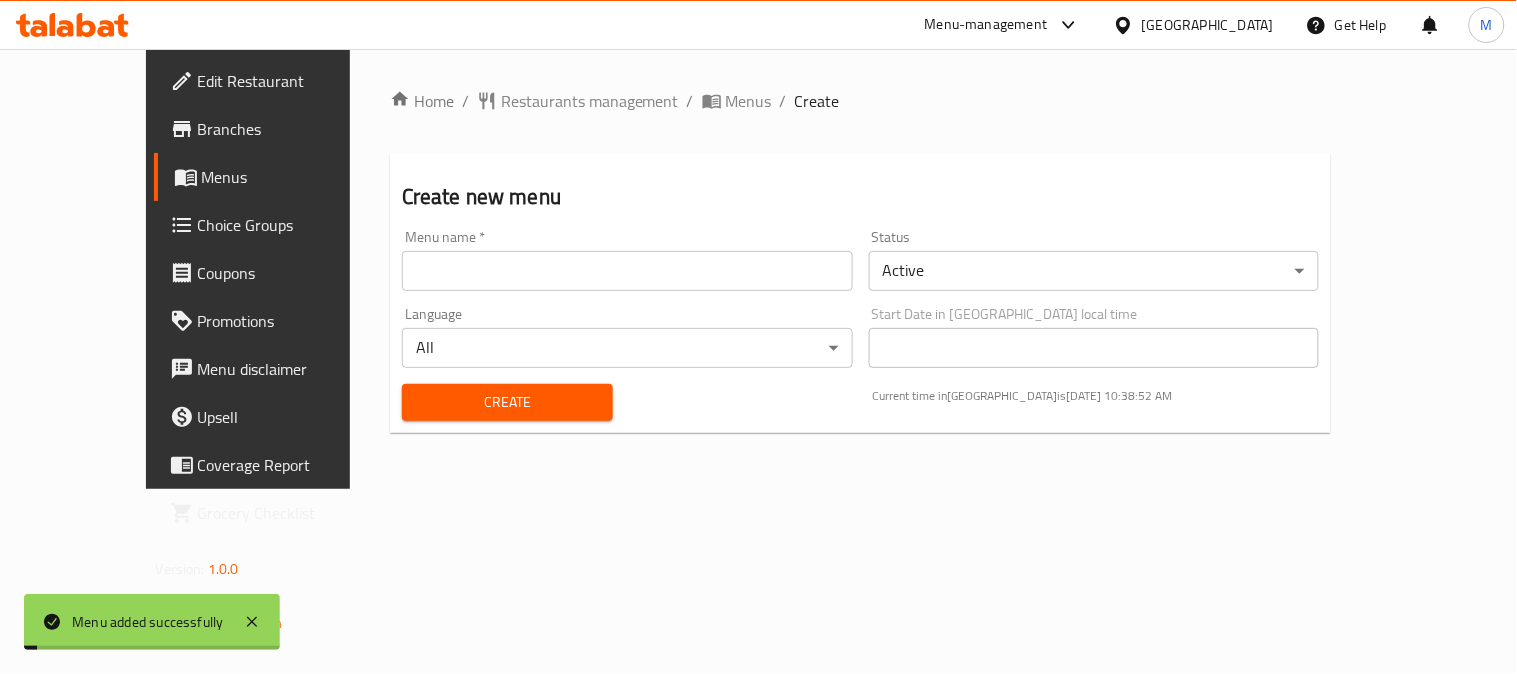 click on "Menus" at bounding box center [749, 101] 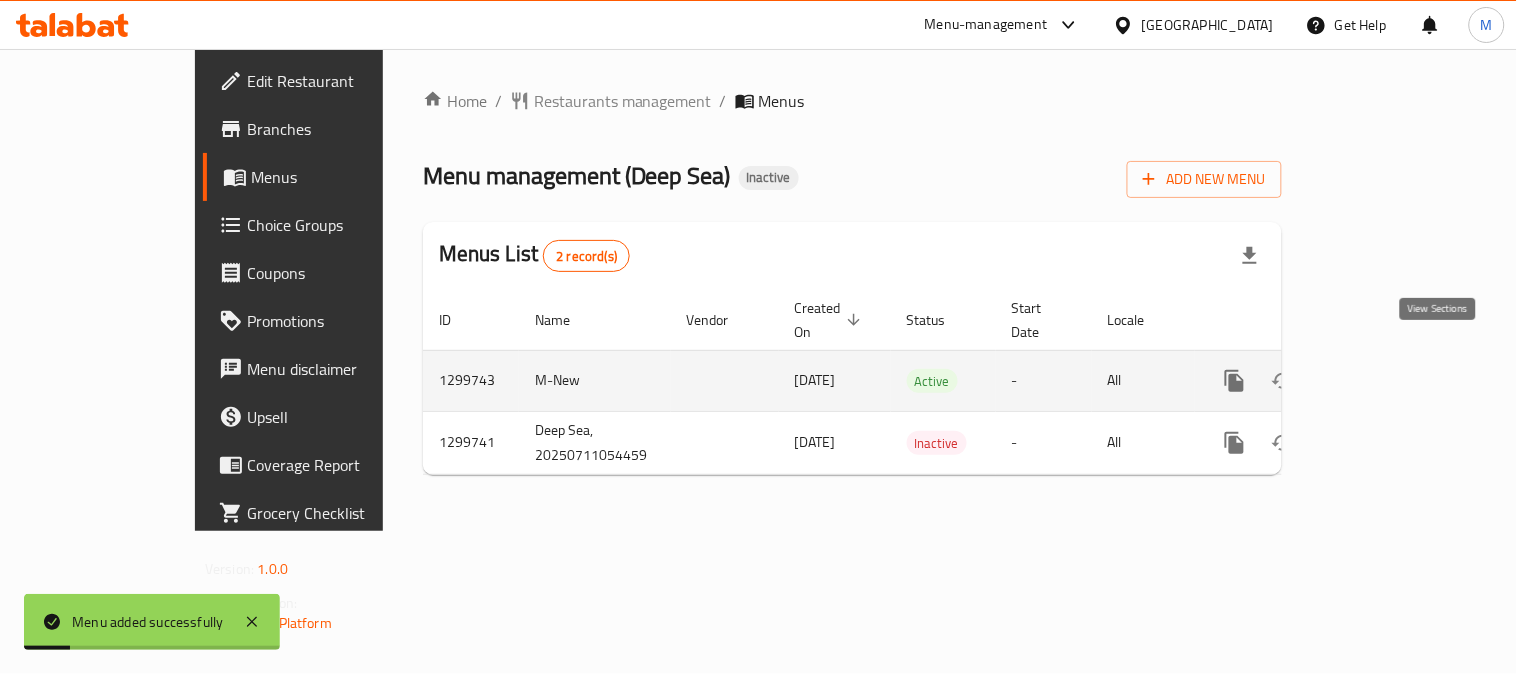 click at bounding box center (1379, 381) 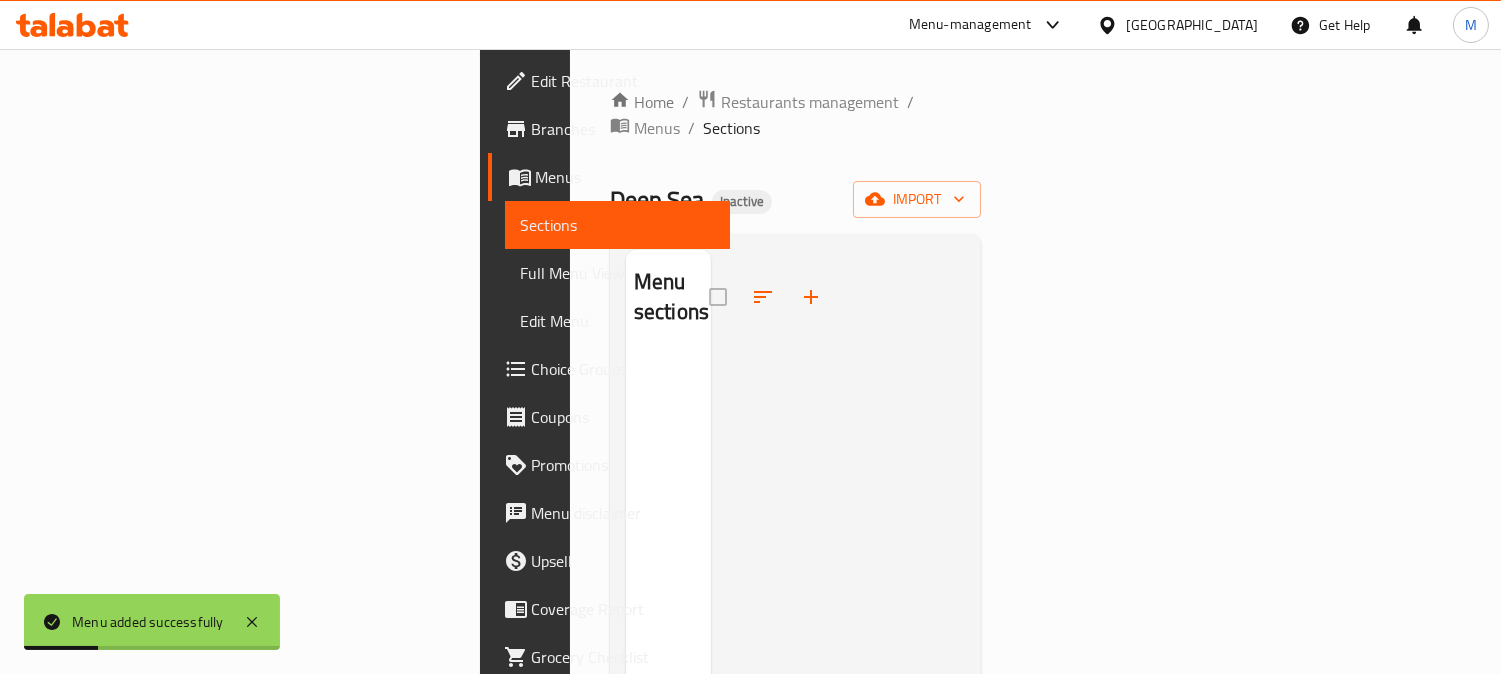 click on "Home / Restaurants management / Menus / Sections Deep Sea Inactive import Menu sections" at bounding box center [796, 514] 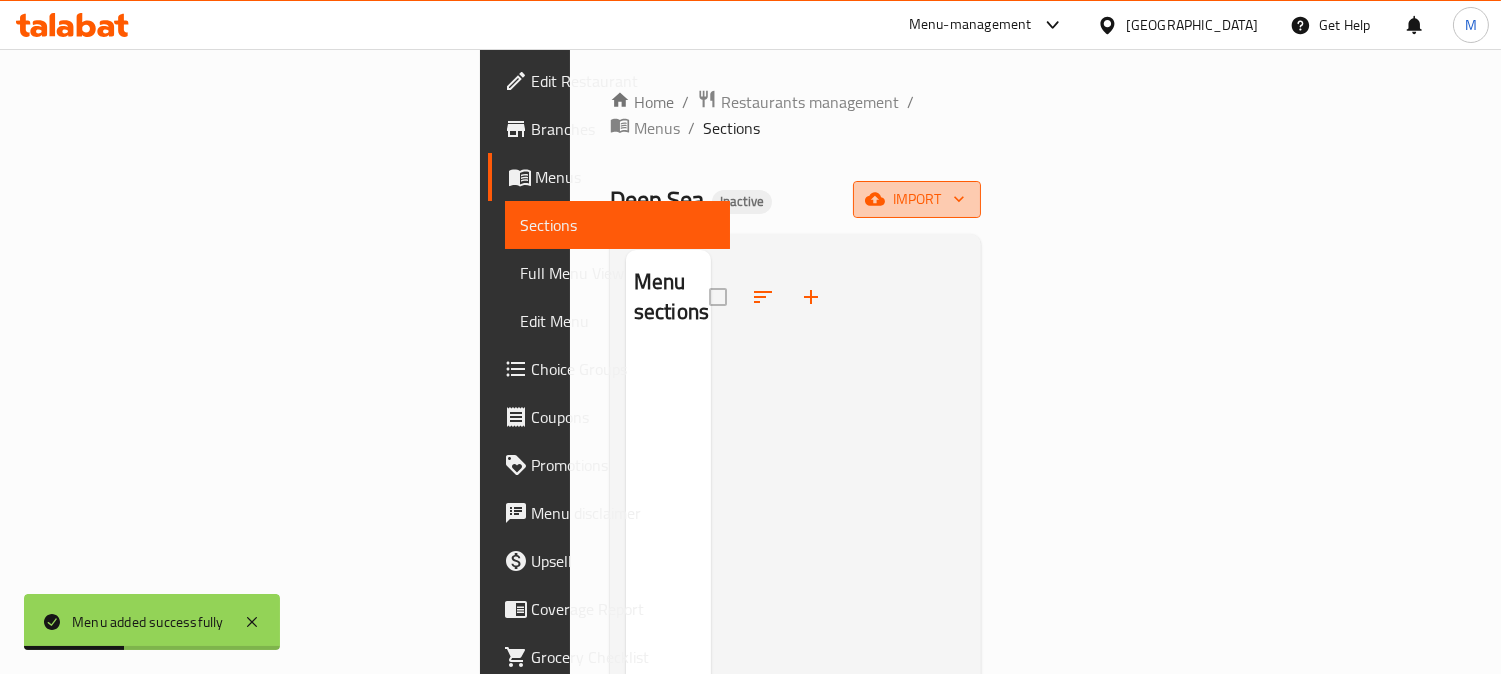 click 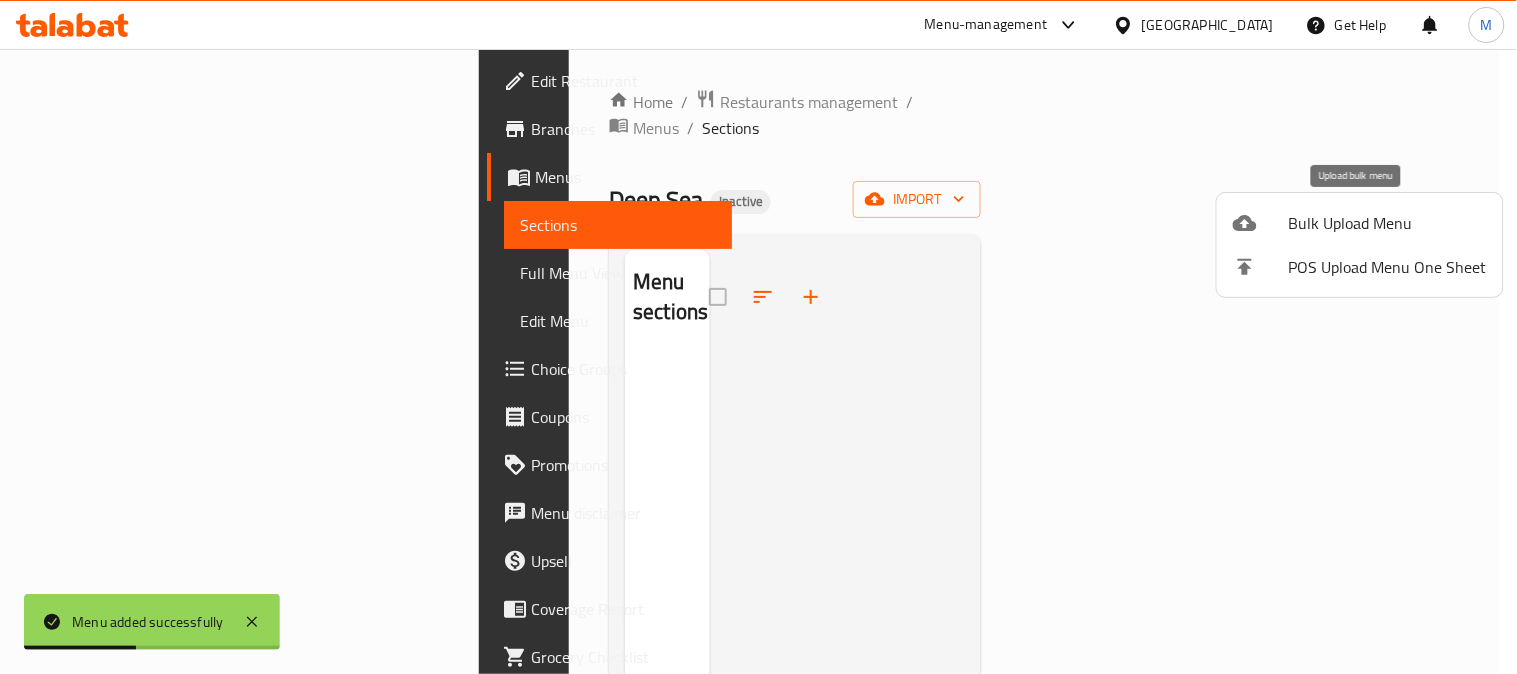 click at bounding box center [1261, 223] 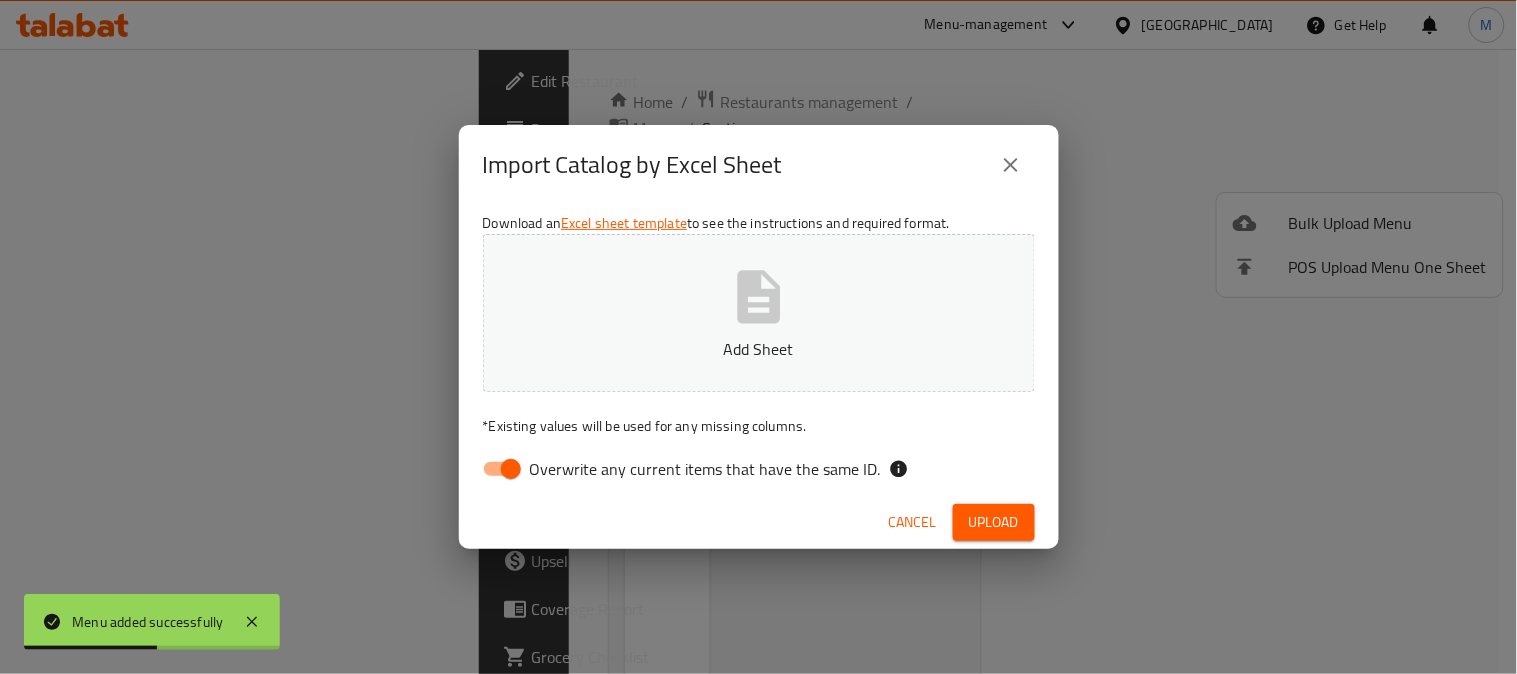 click on "Add Sheet" at bounding box center [759, 313] 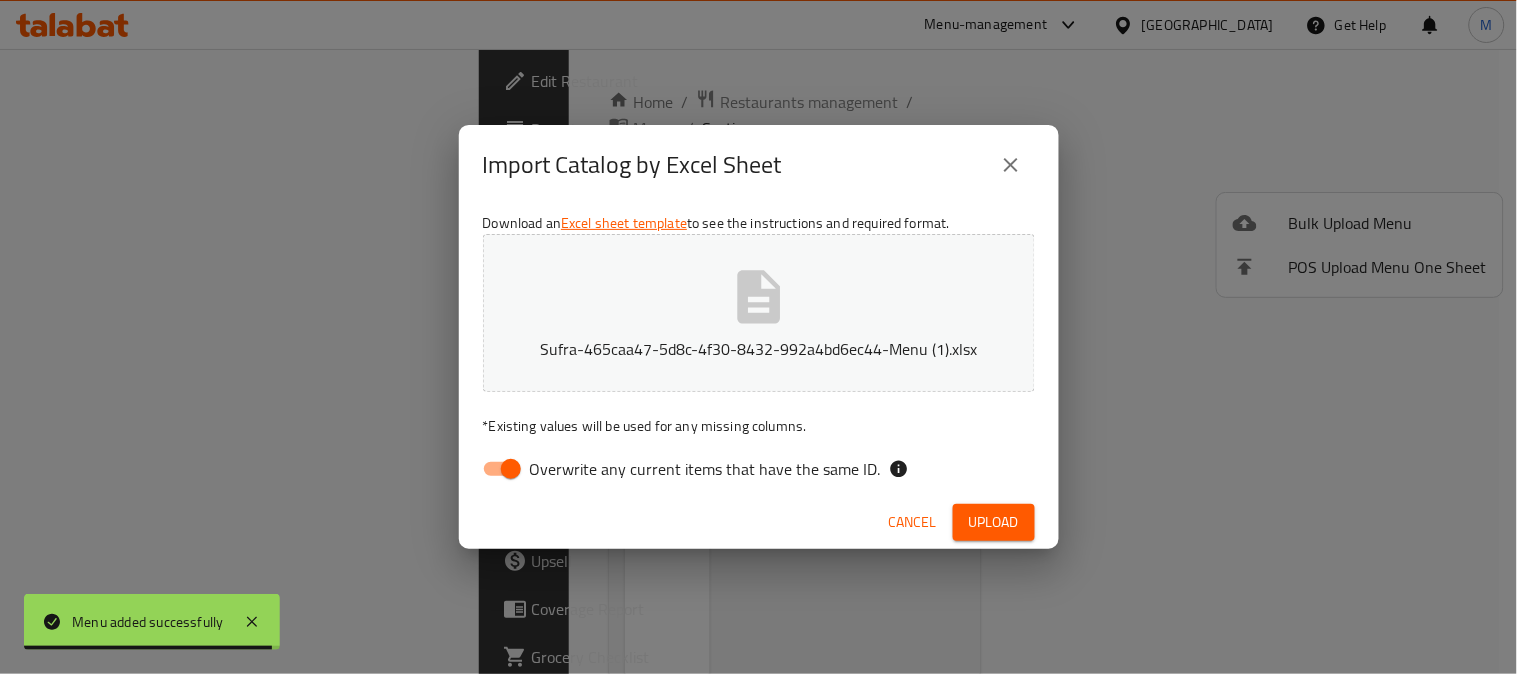 click on "Overwrite any current items that have the same ID." at bounding box center (705, 469) 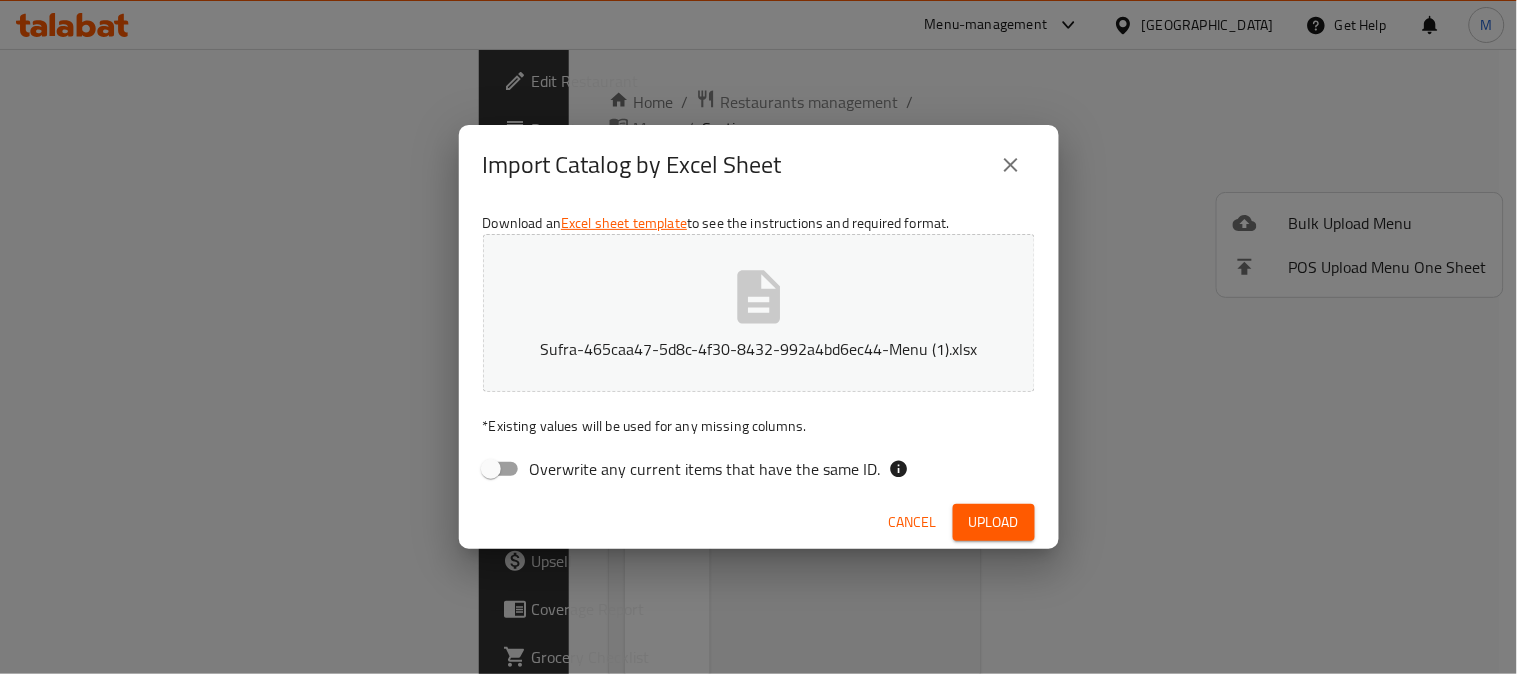 click on "Cancel Upload" at bounding box center (759, 522) 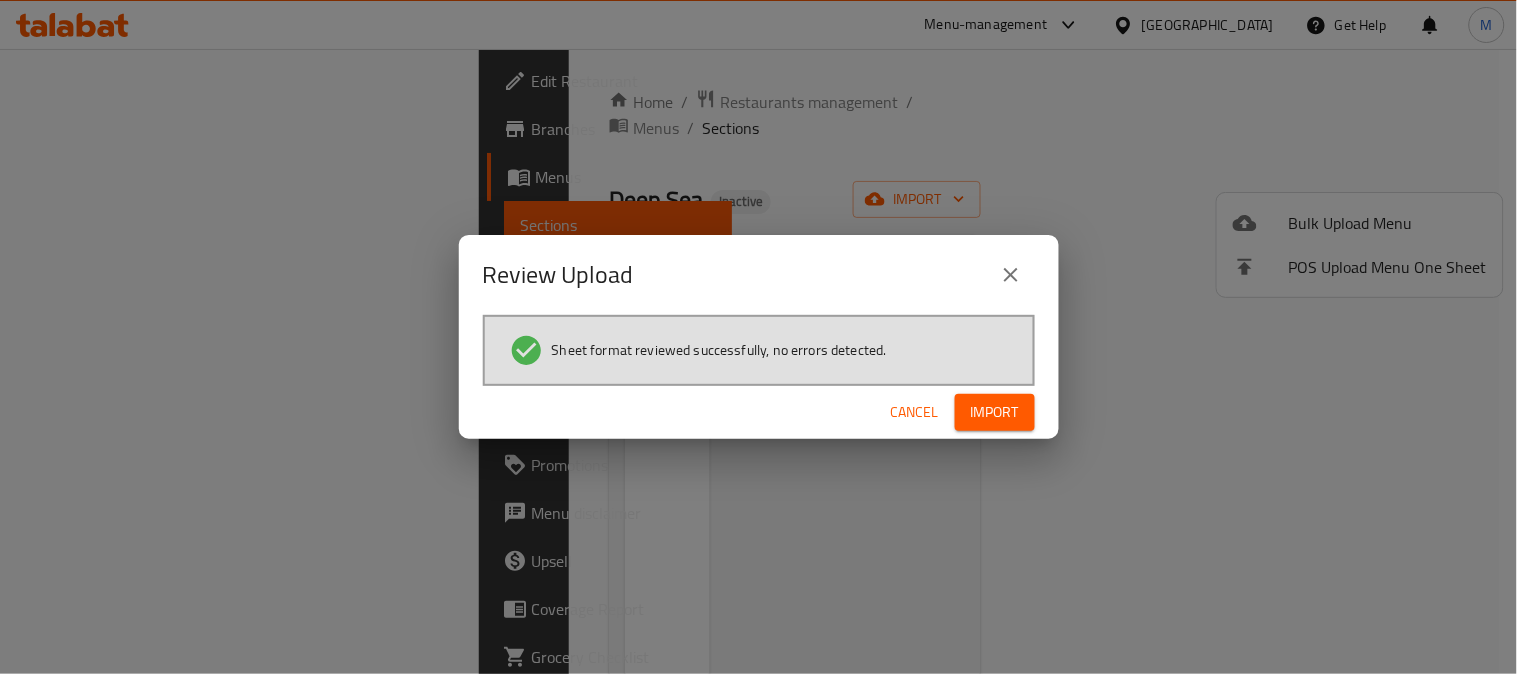 click on "Import" at bounding box center (995, 412) 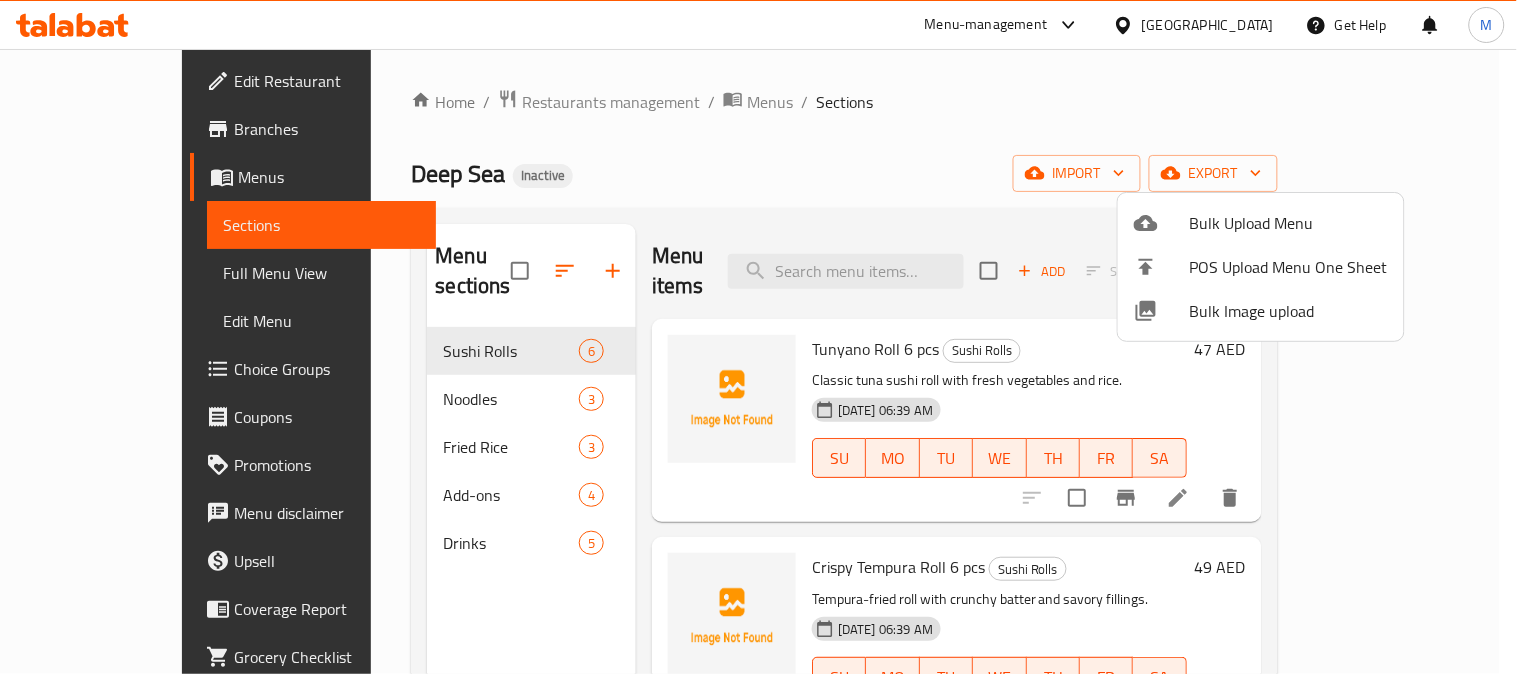click at bounding box center (758, 337) 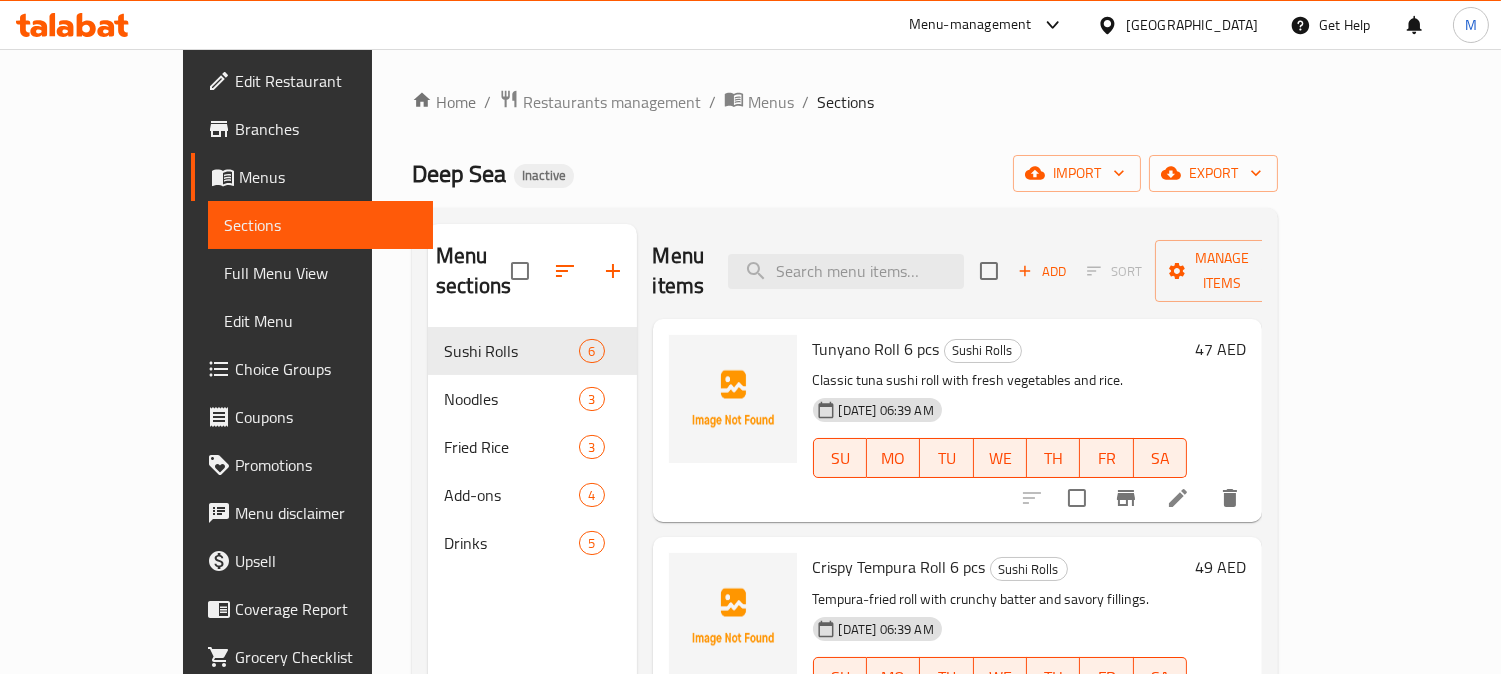 click on "Full Menu View" at bounding box center [321, 273] 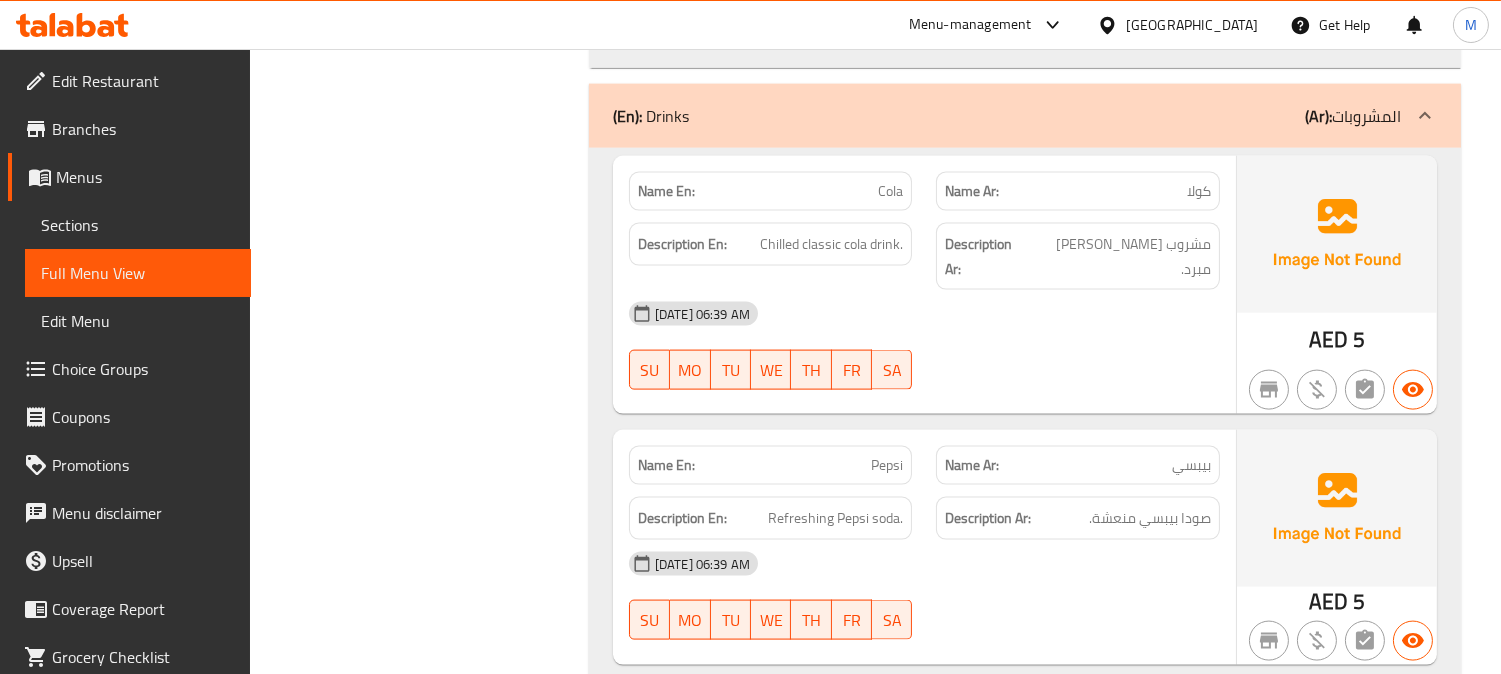 scroll, scrollTop: 5075, scrollLeft: 0, axis: vertical 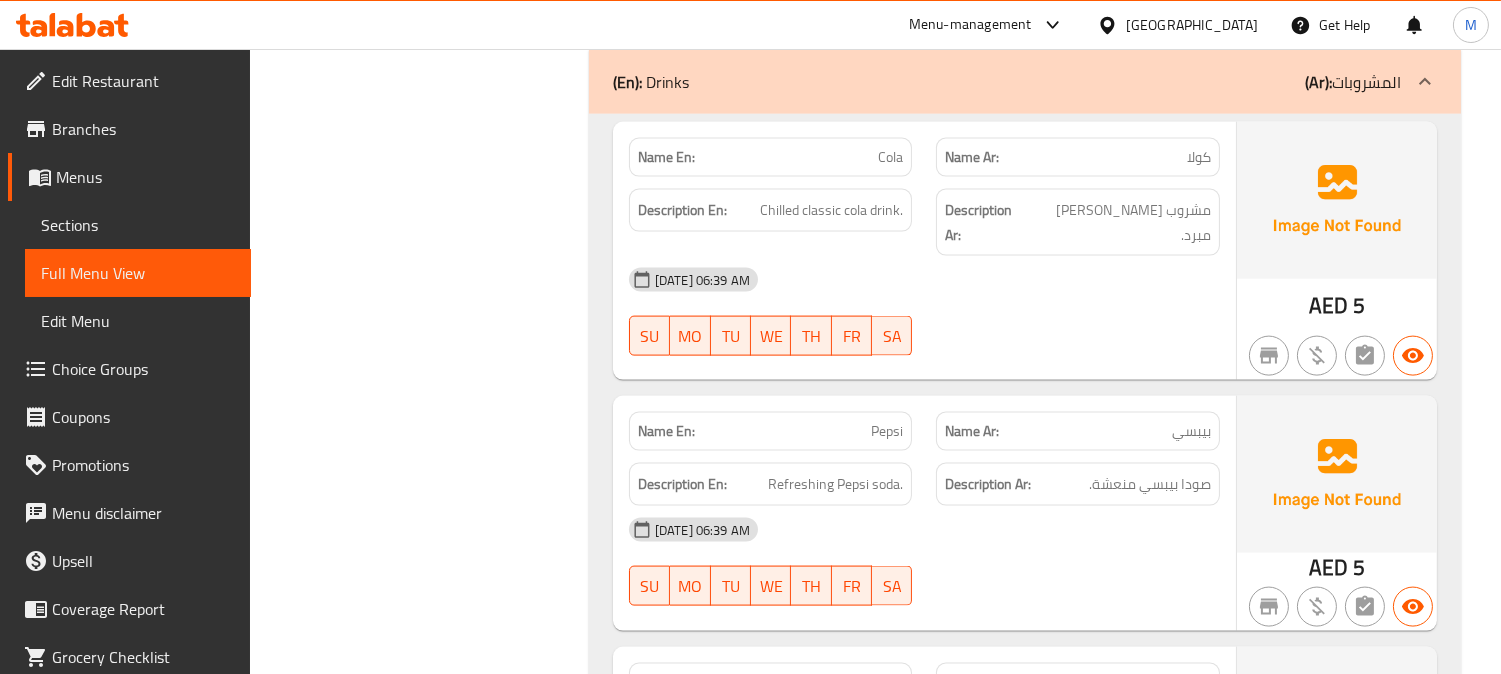 type 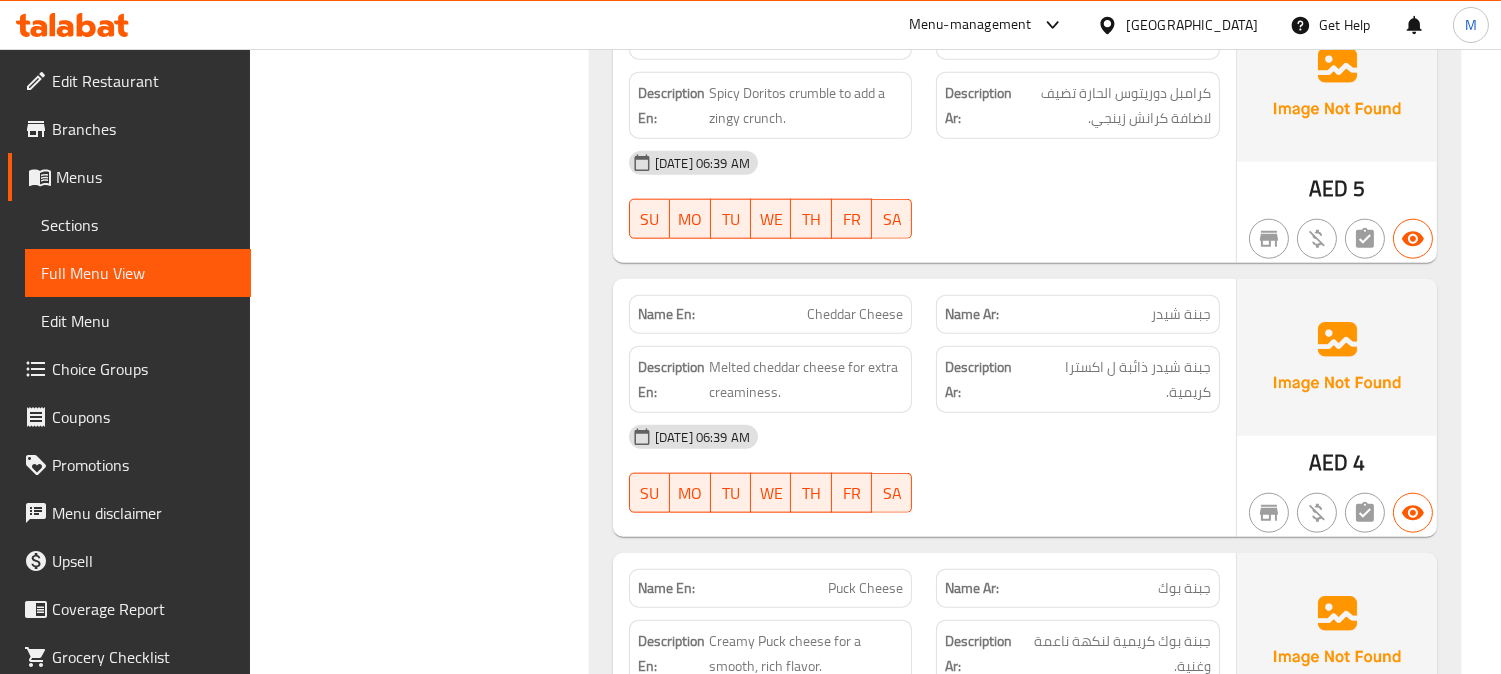 scroll, scrollTop: 4074, scrollLeft: 0, axis: vertical 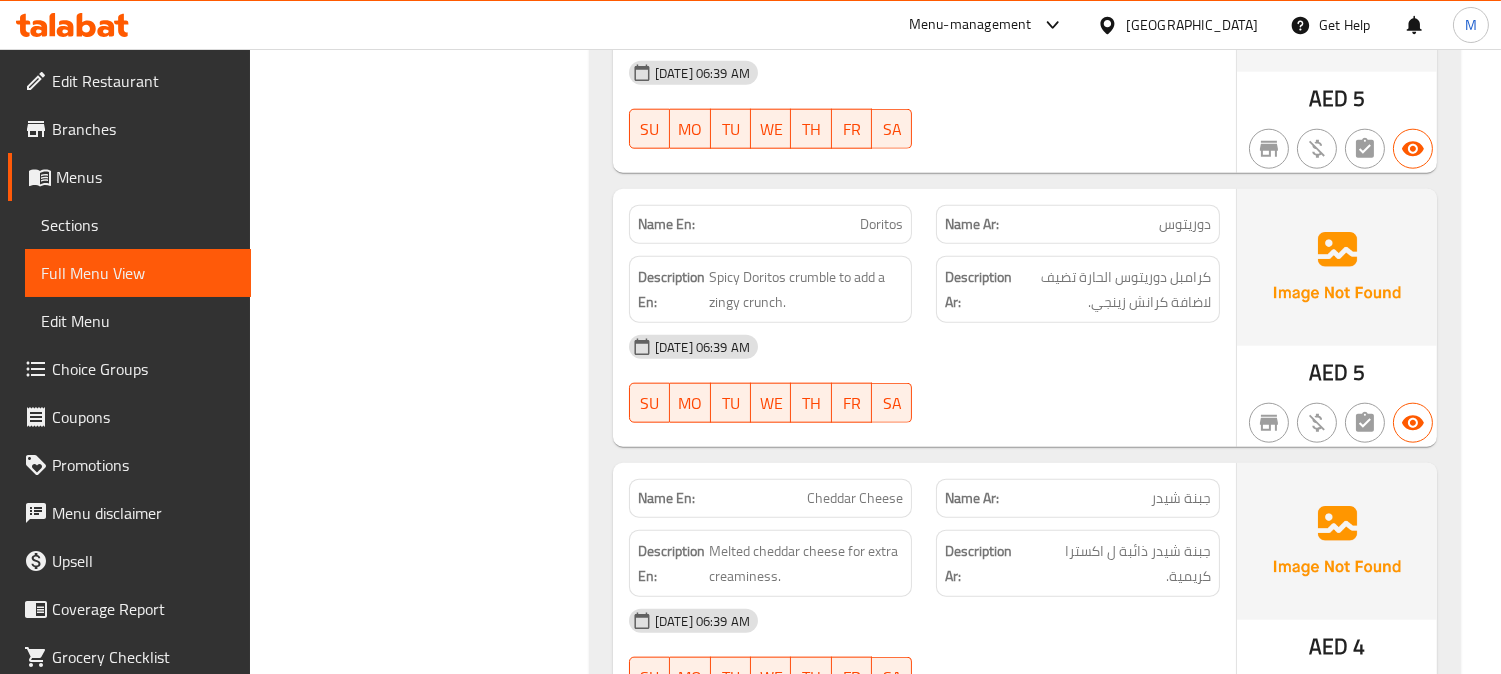click on "Doritos" at bounding box center (828, -3424) 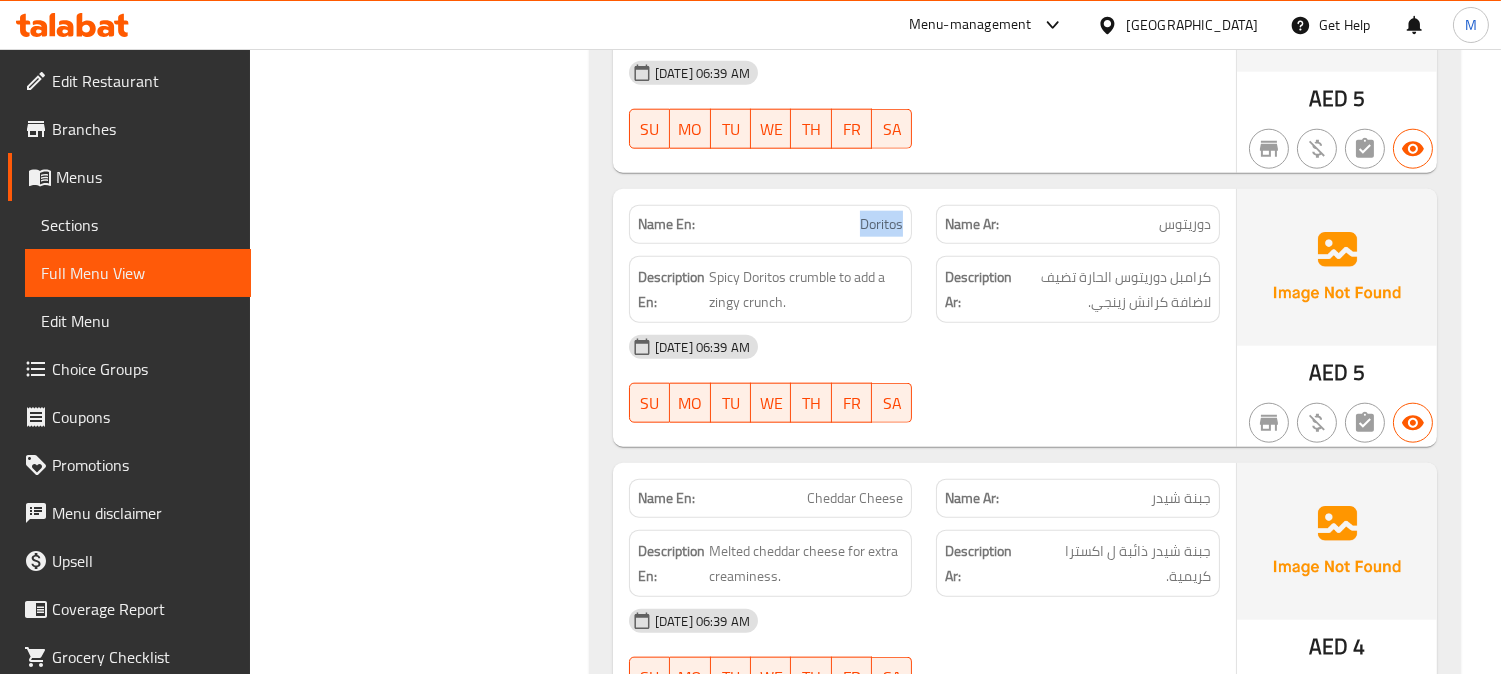 click on "Doritos" at bounding box center (828, -3424) 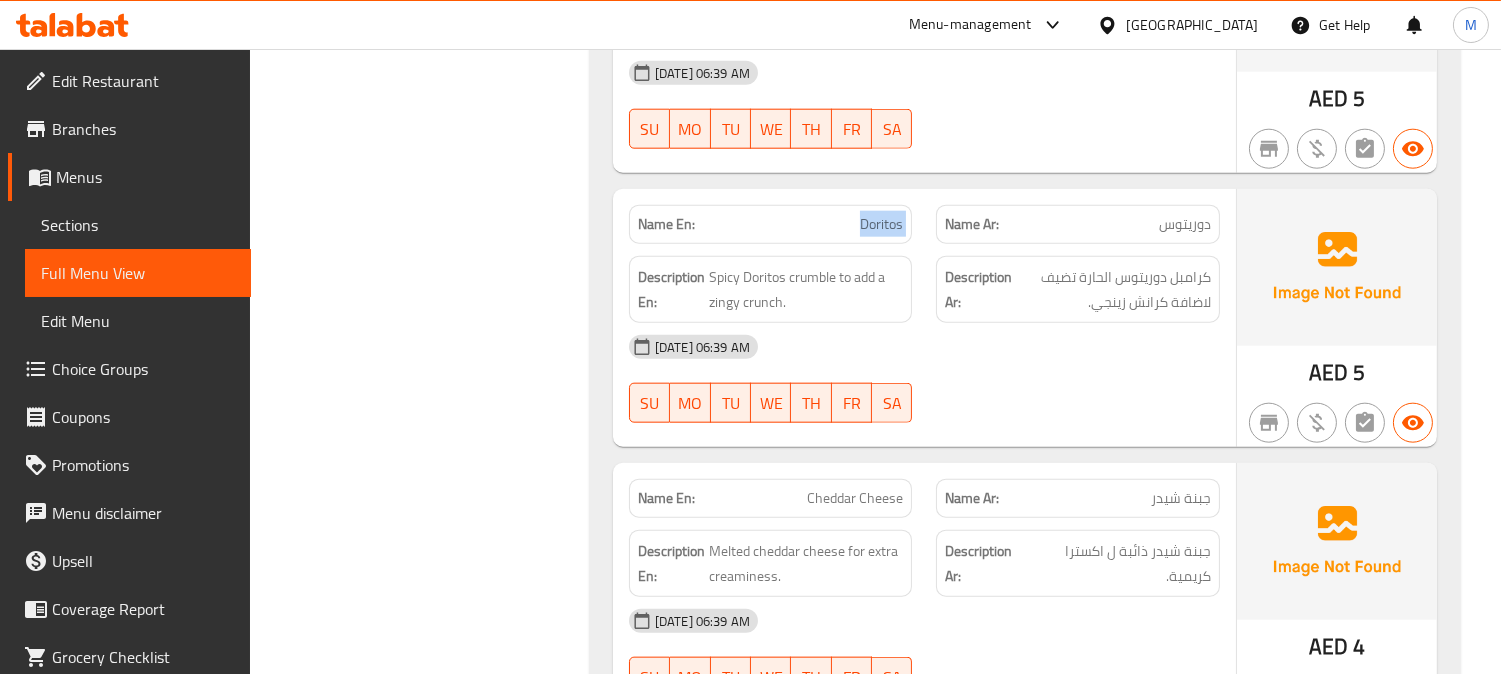 click on "Doritos" at bounding box center [828, -3424] 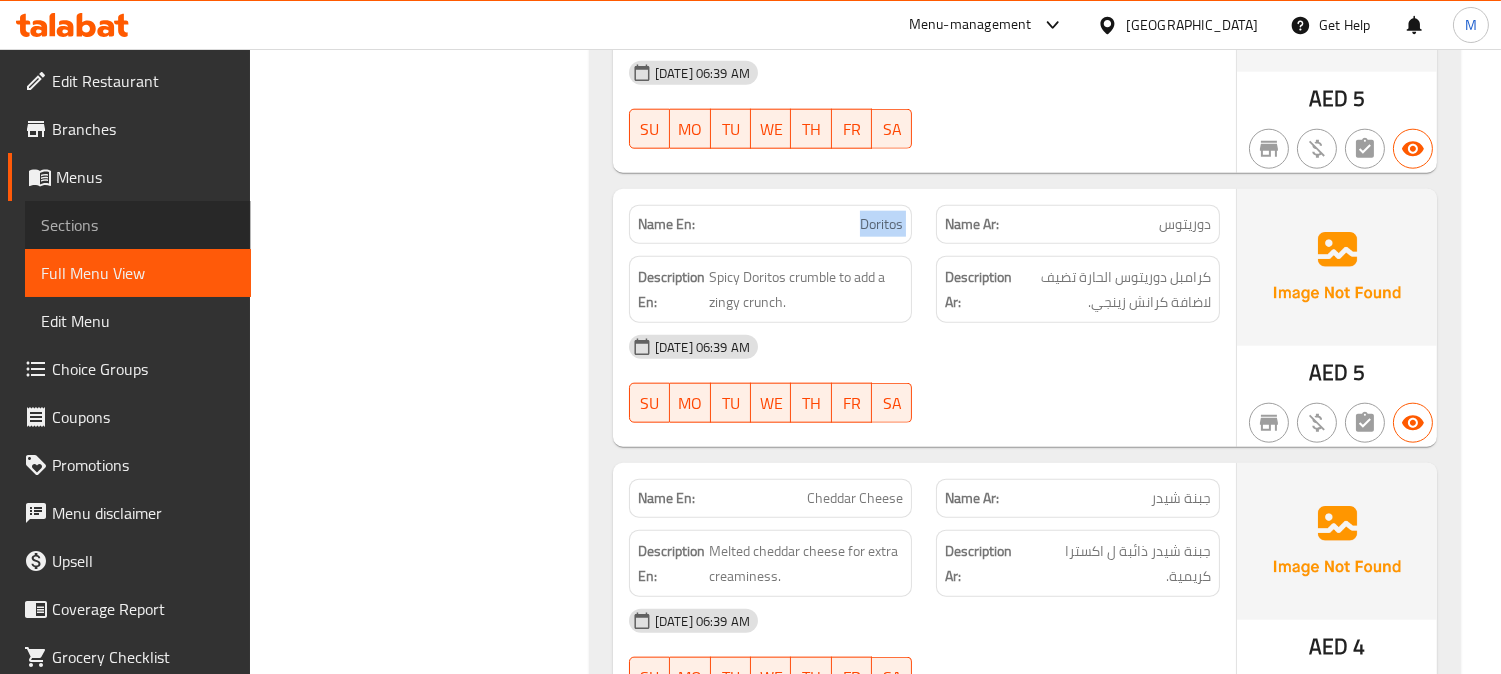 click on "Sections" at bounding box center [138, 225] 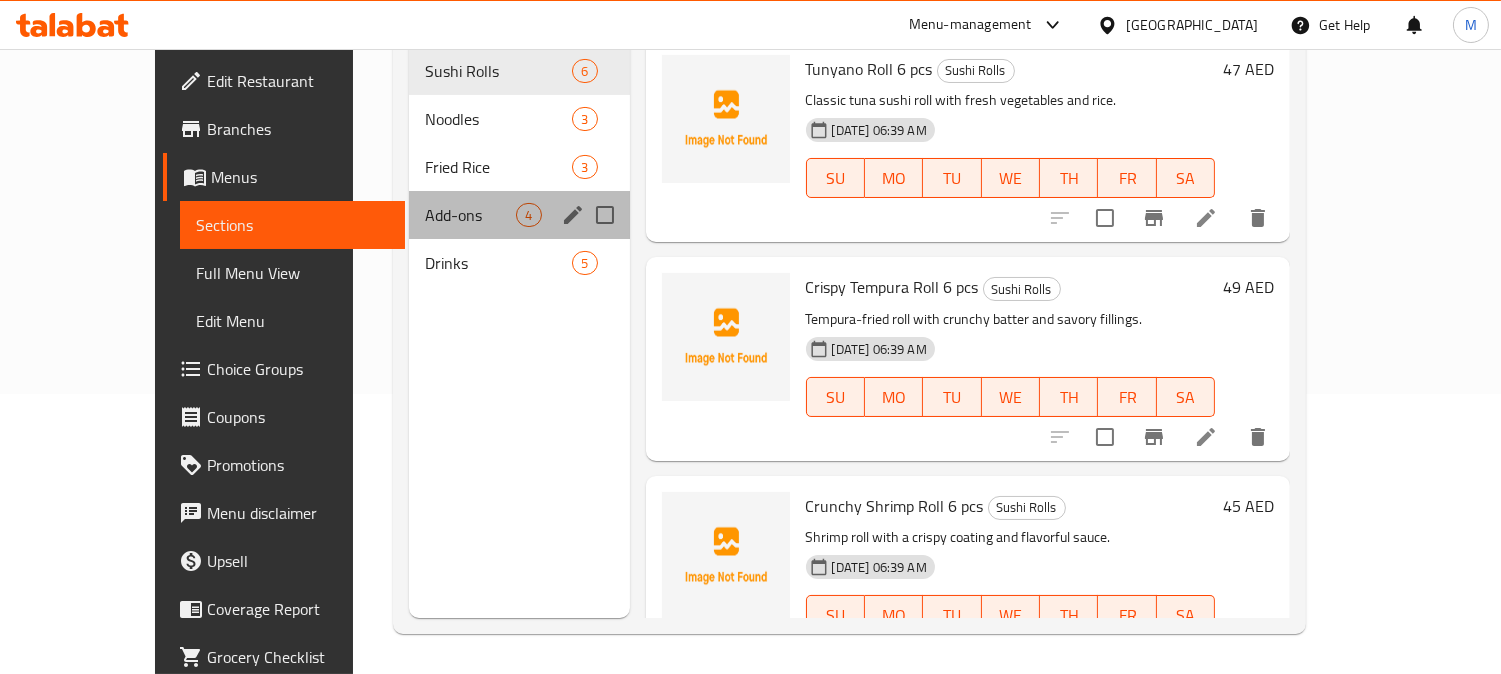 click on "Add-ons 4" at bounding box center [519, 215] 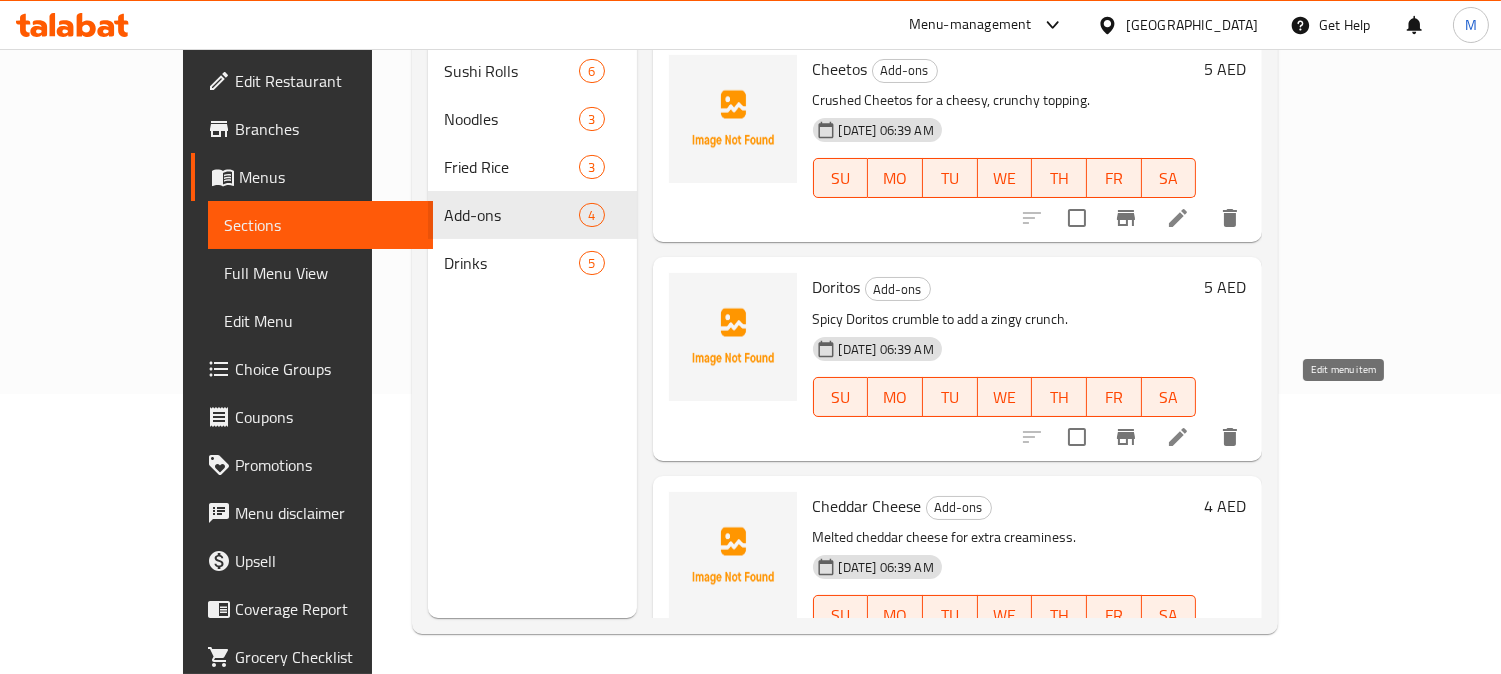 click 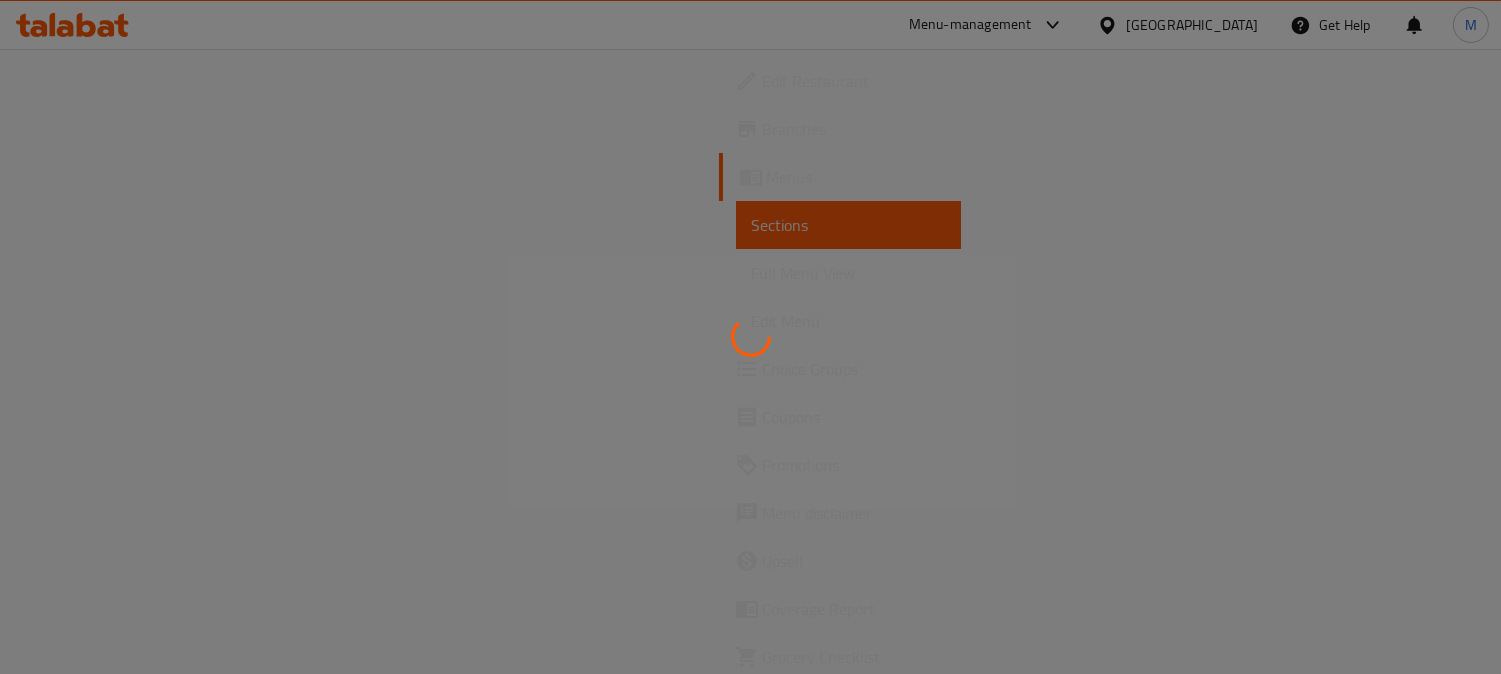 scroll, scrollTop: 0, scrollLeft: 0, axis: both 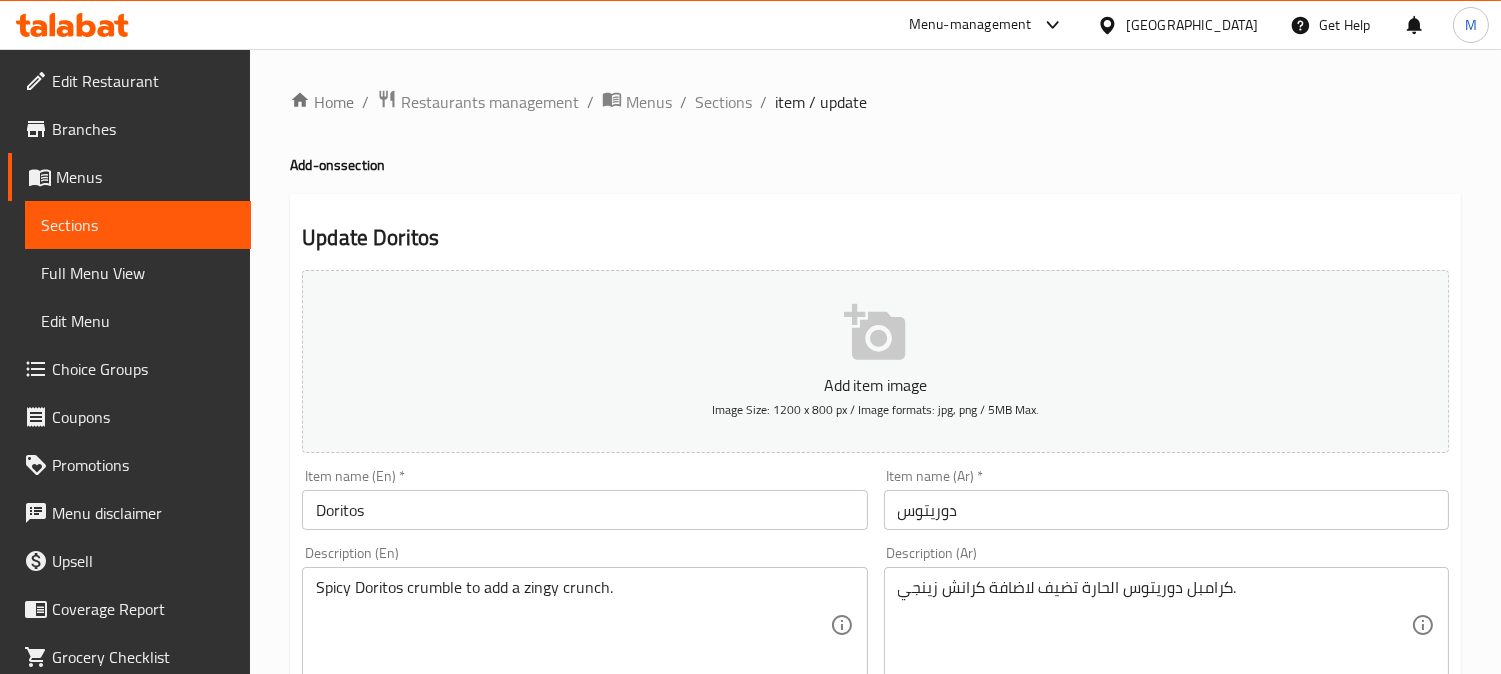 click on "كرامبل دوريتوس الحارة تضيف لاضافة كرانش زينجي." at bounding box center [1154, 625] 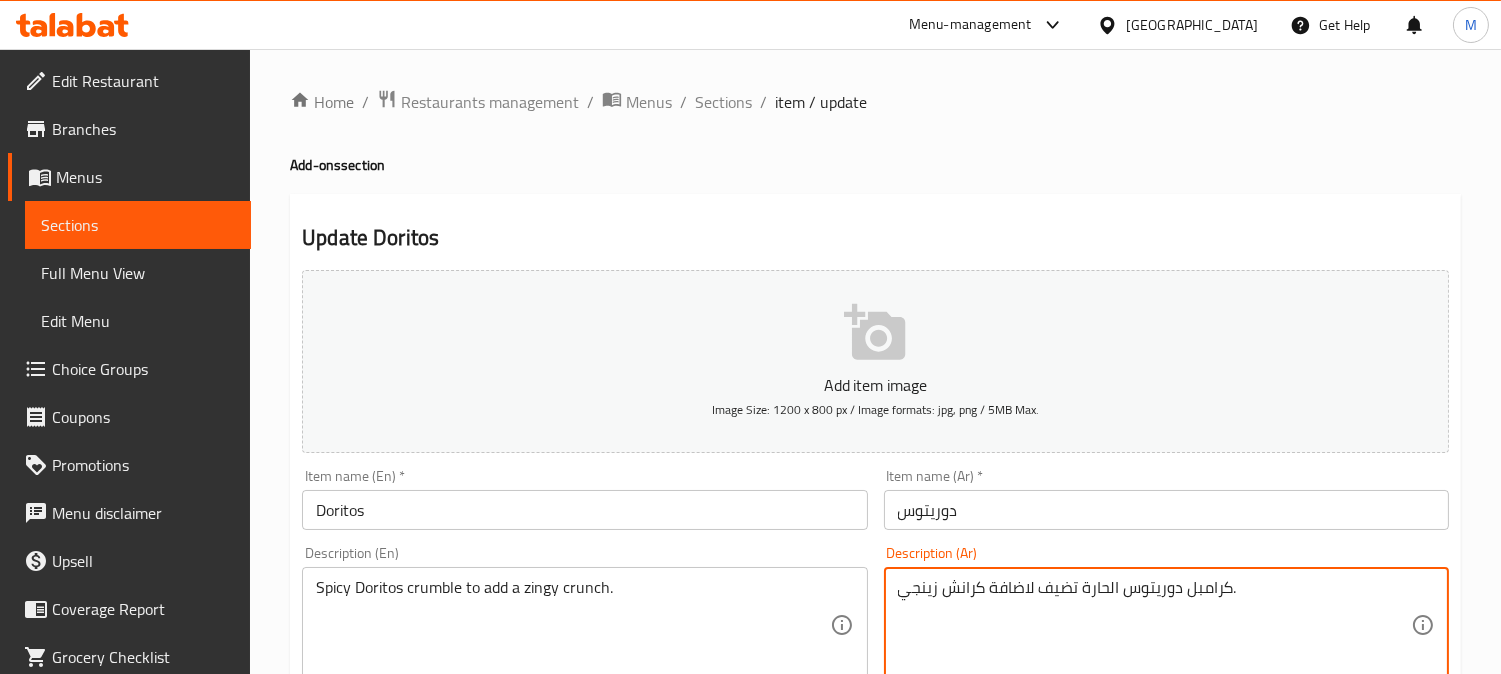 click on "كرامبل دوريتوس الحارة تضيف لاضافة كرانش زينجي." at bounding box center (1154, 625) 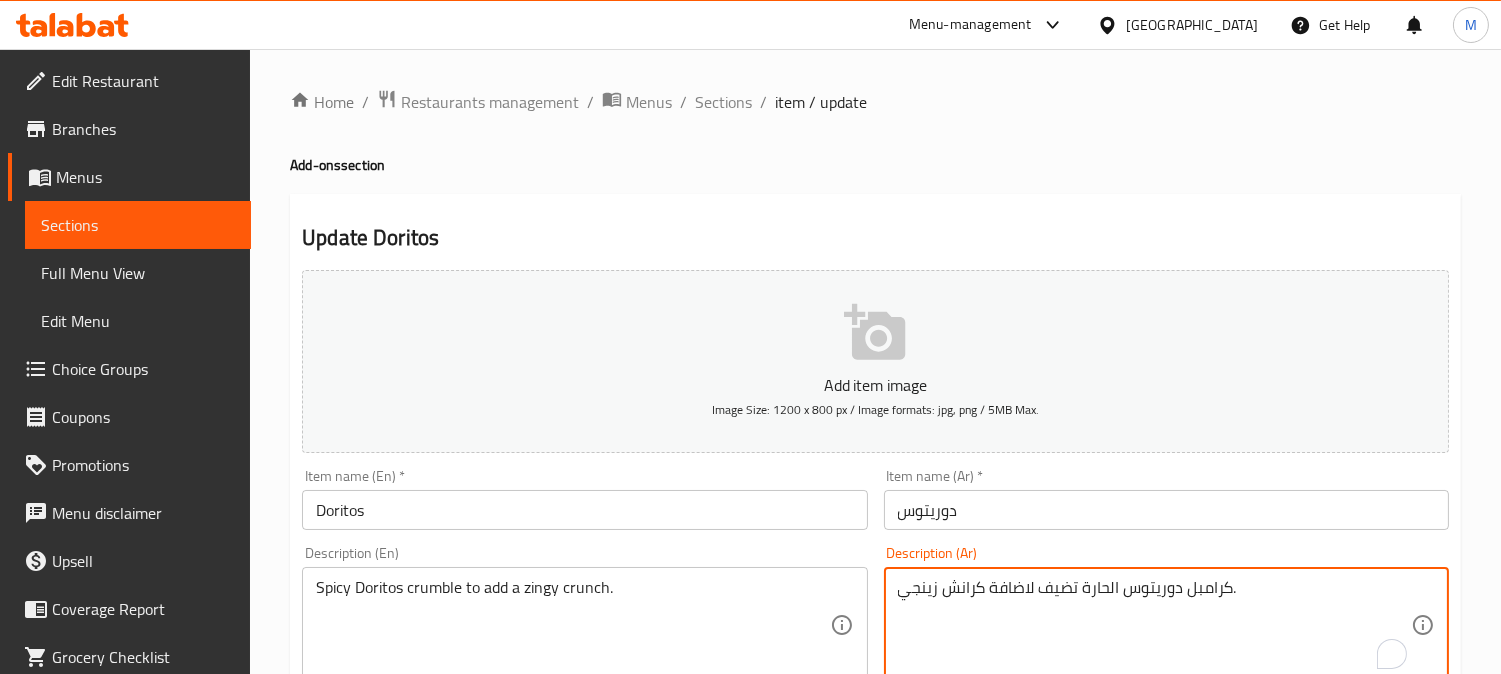 click on "كرامبل دوريتوس الحارة تضيف لاضافة كرانش زينجي." at bounding box center [1154, 625] 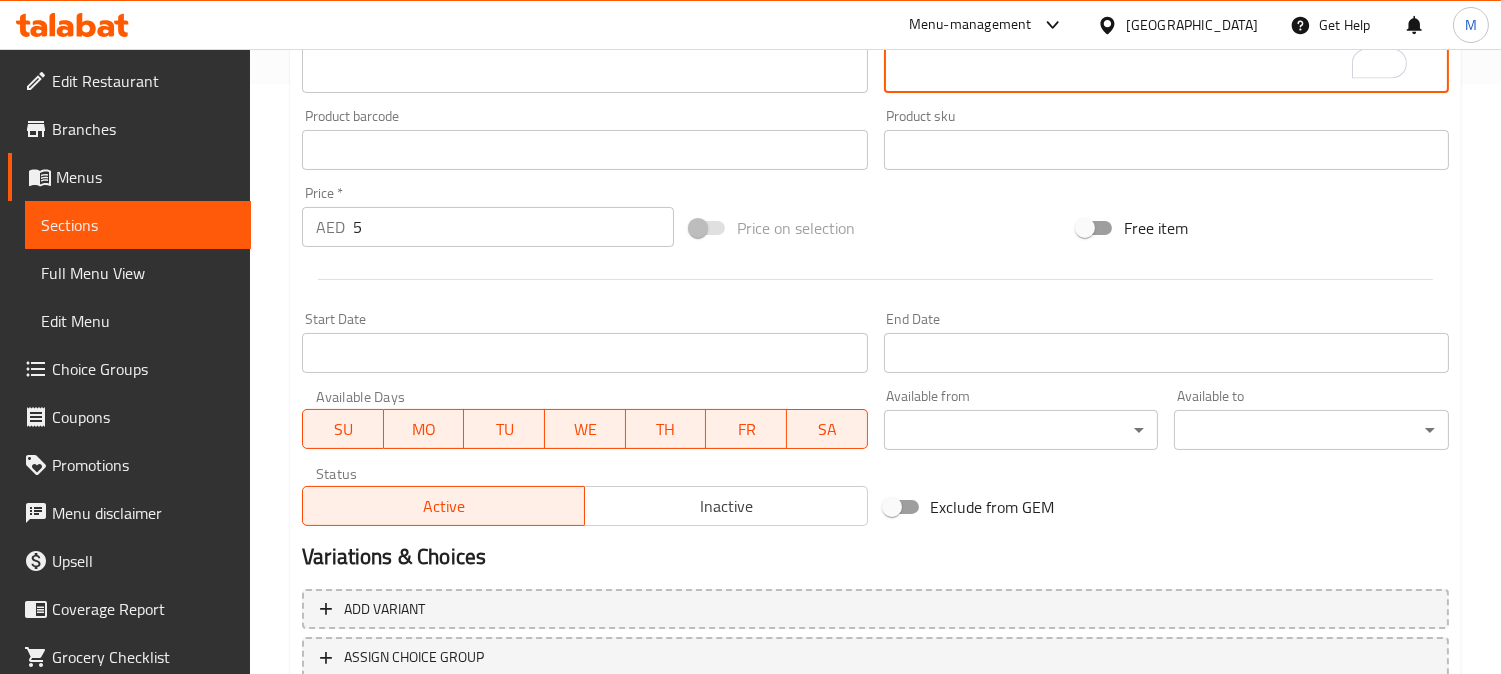 scroll, scrollTop: 735, scrollLeft: 0, axis: vertical 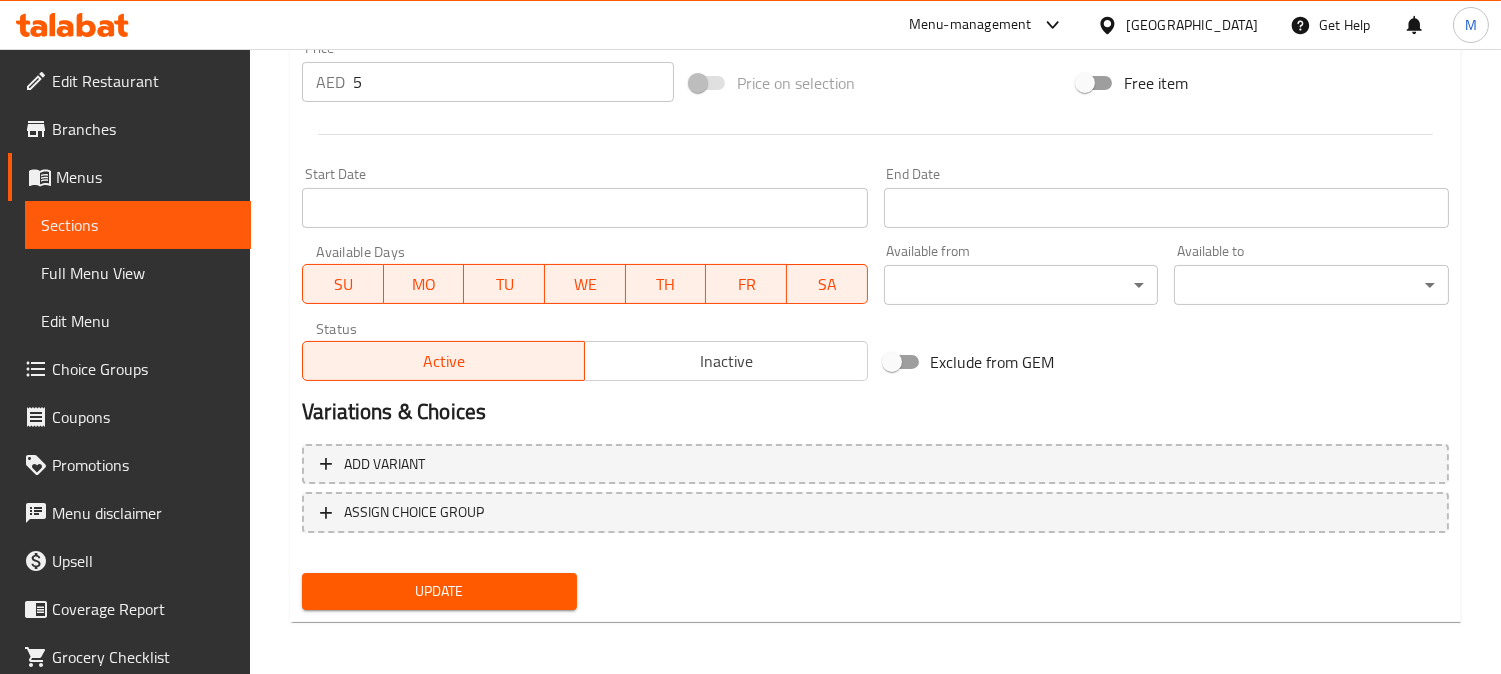 type on "كرامبل دوريتوس الحارة لاضافة كرانش زينجي." 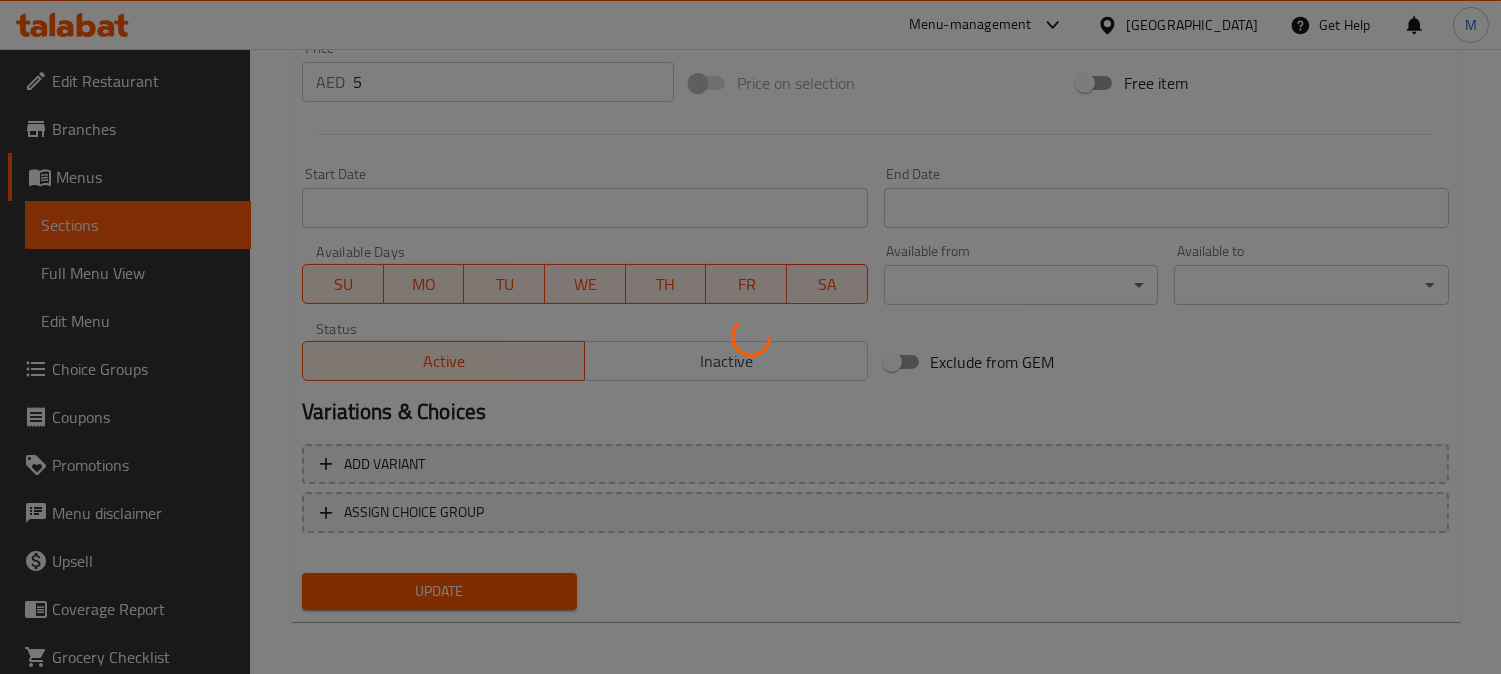scroll, scrollTop: 291, scrollLeft: 0, axis: vertical 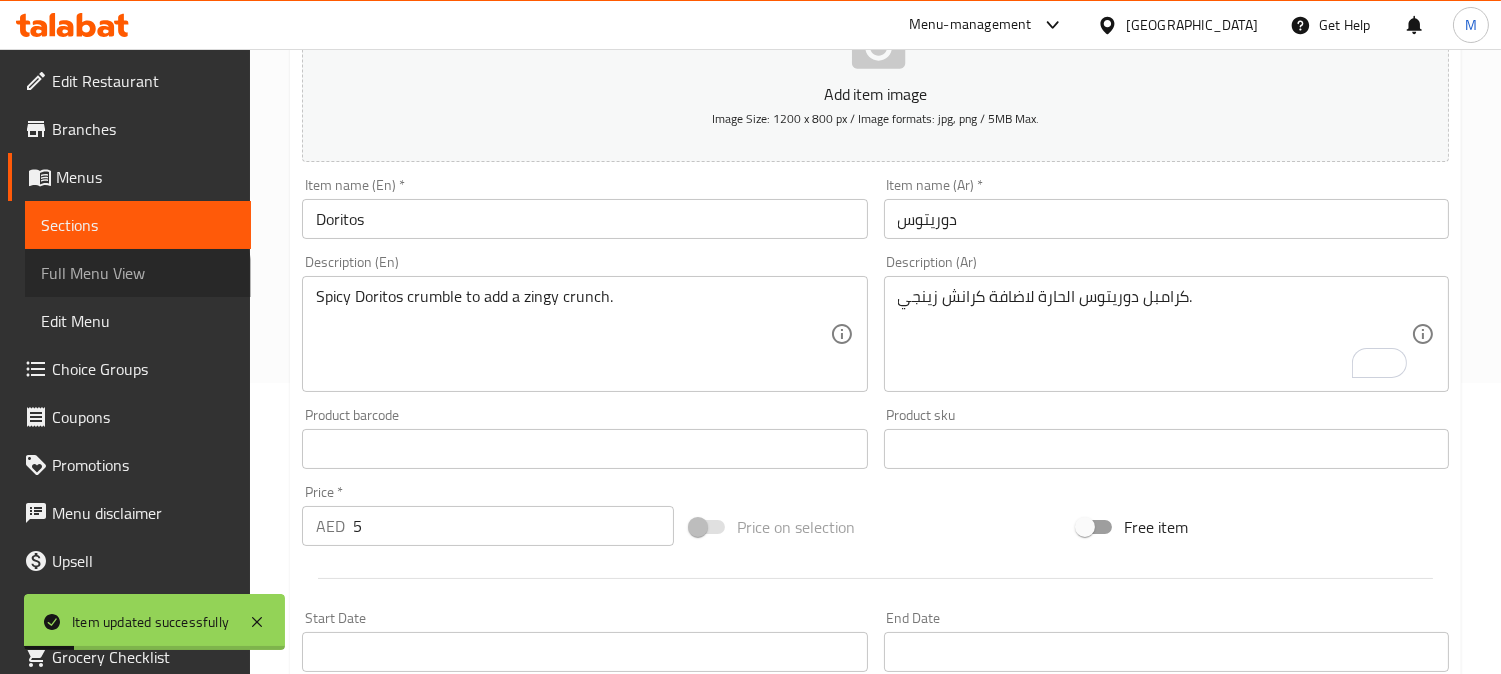click on "Full Menu View" at bounding box center (138, 273) 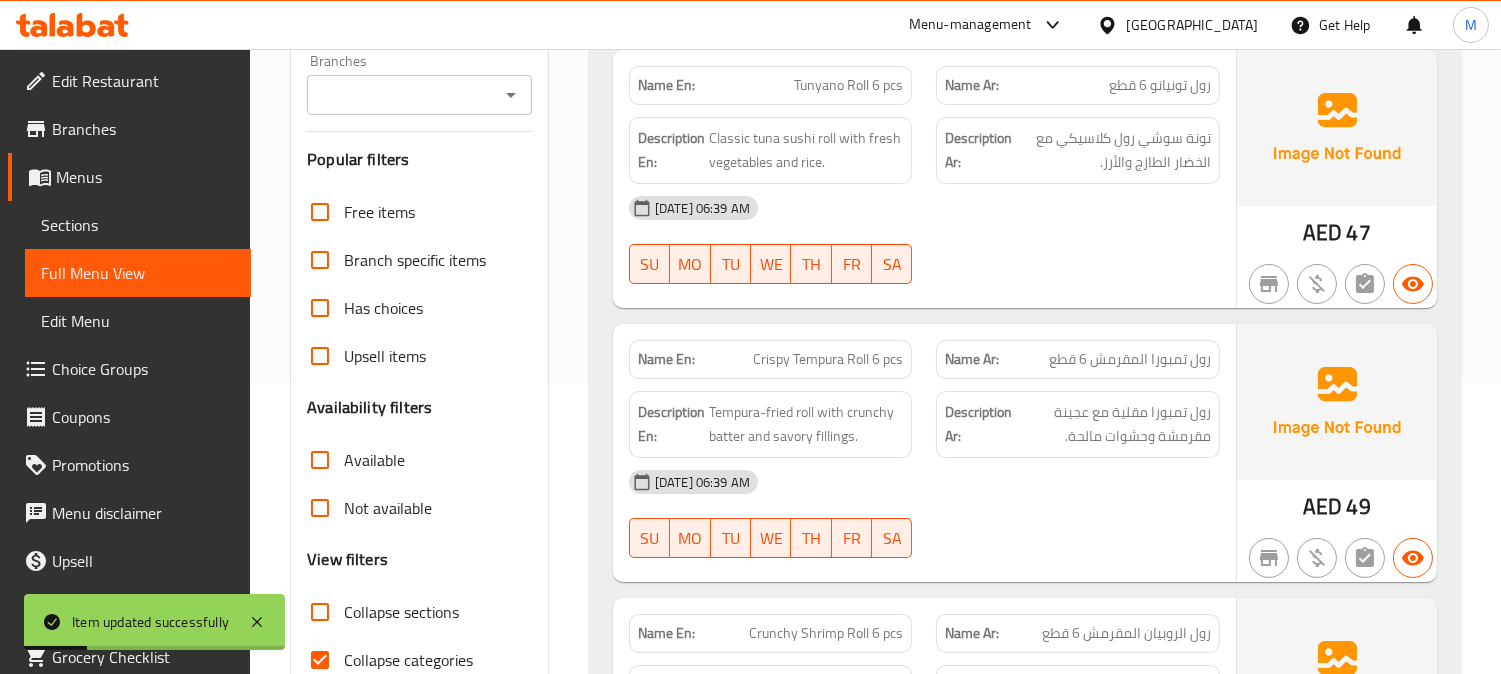 scroll, scrollTop: 624, scrollLeft: 0, axis: vertical 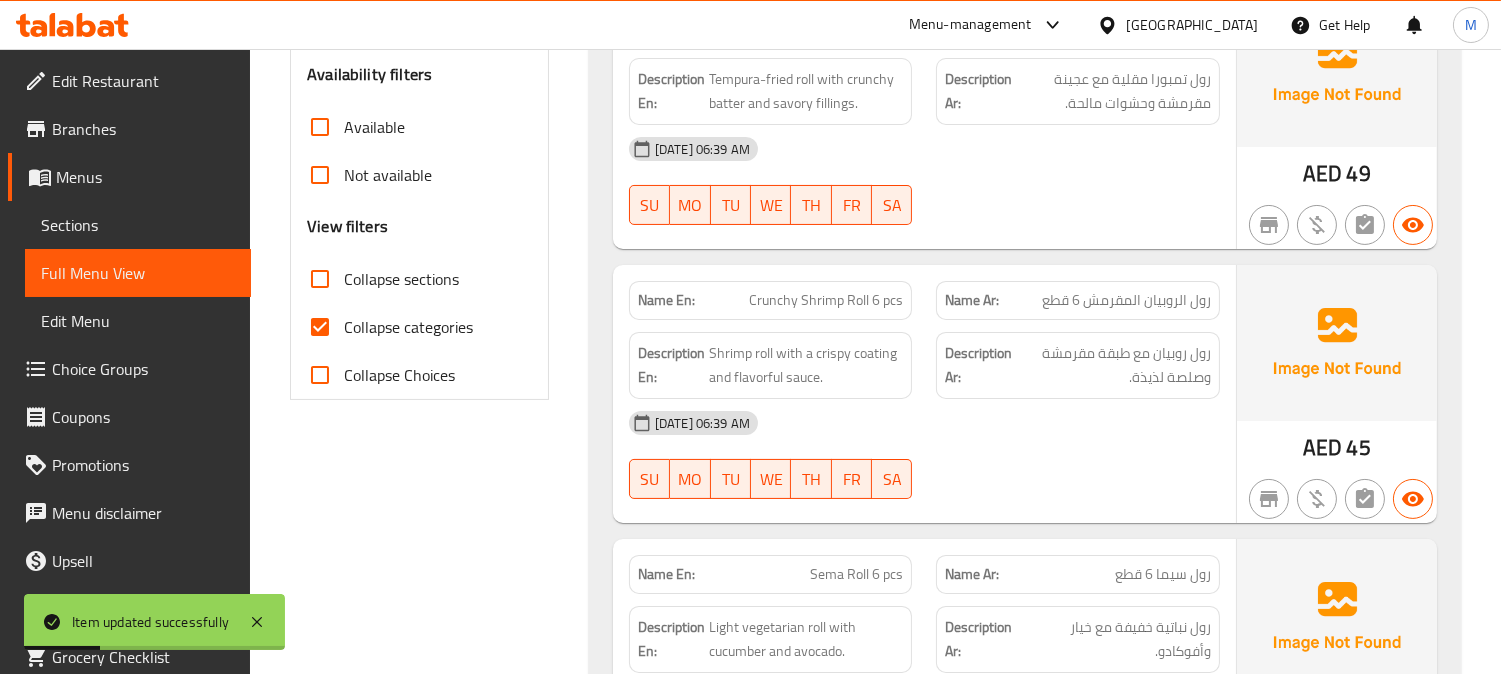 click on "Collapse categories" at bounding box center (384, 327) 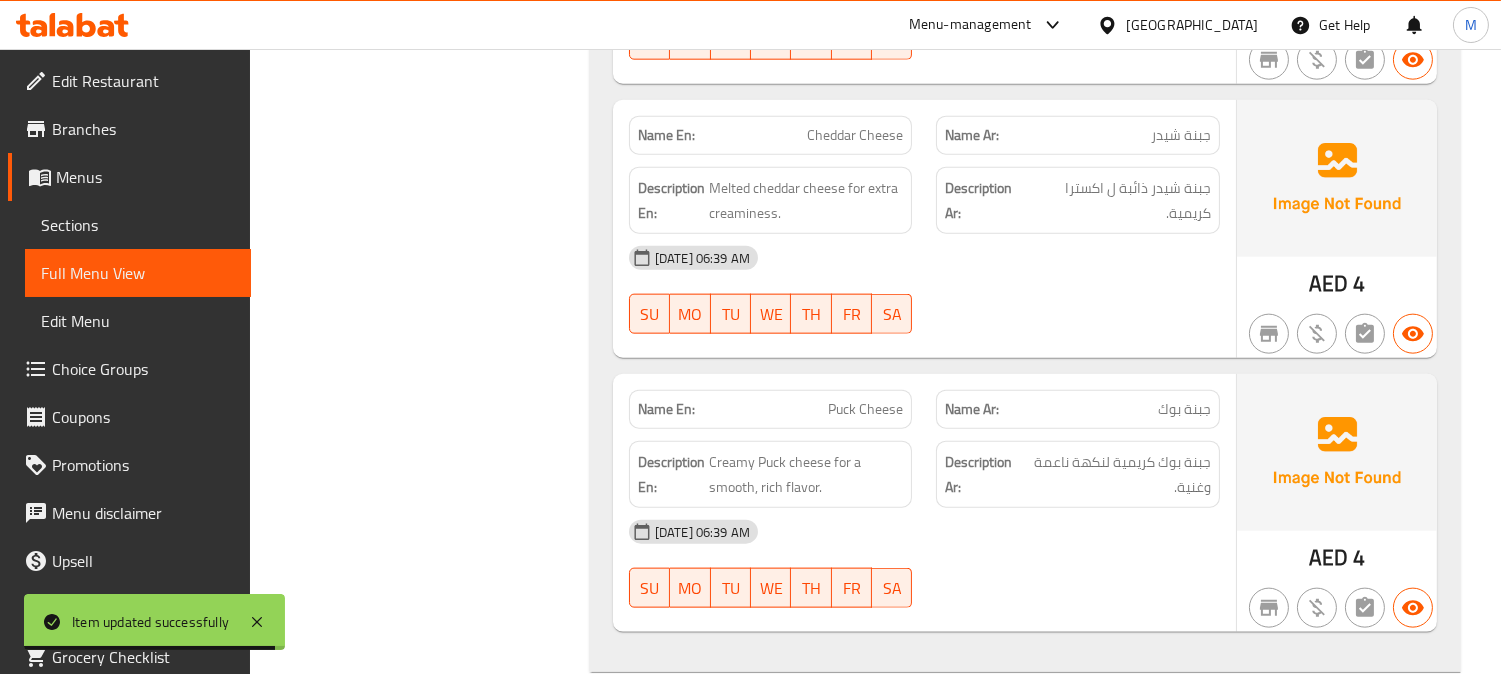 scroll, scrollTop: 4385, scrollLeft: 0, axis: vertical 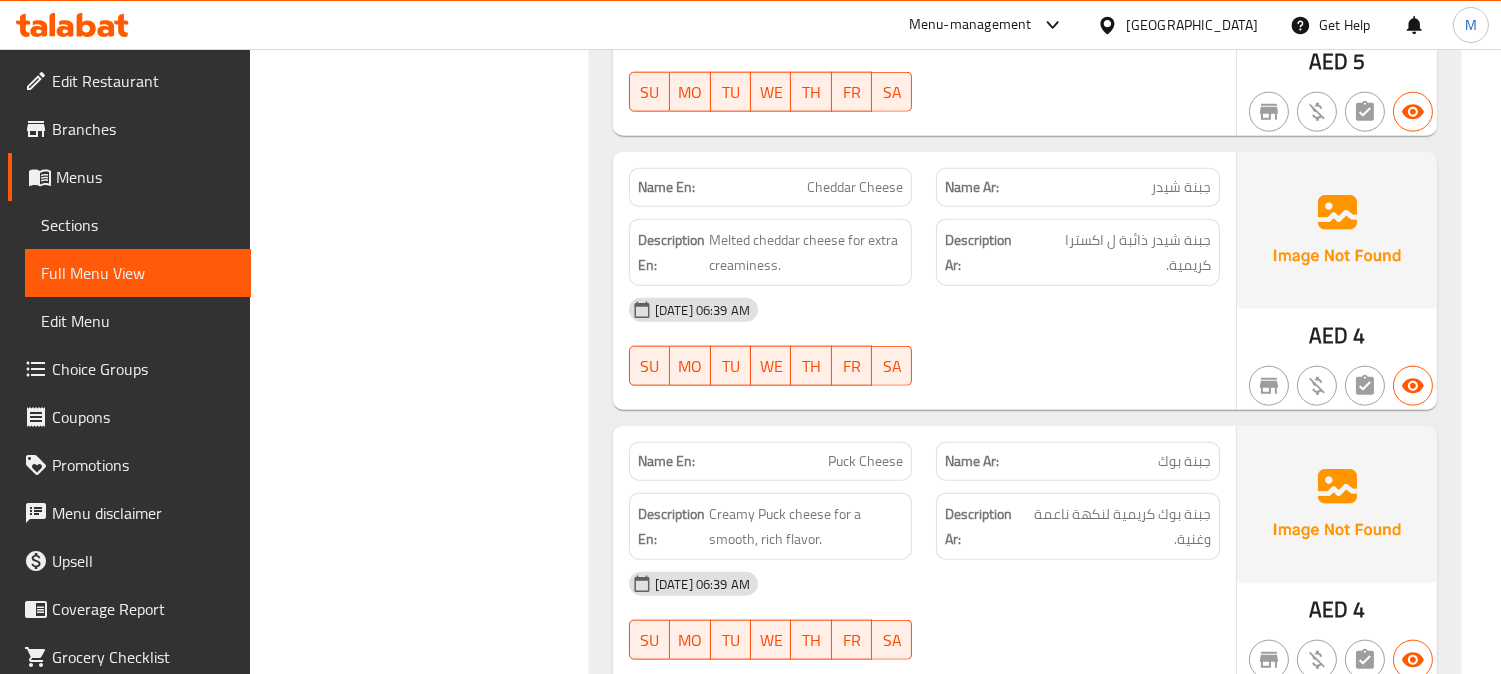 click on "Cheddar Cheese" at bounding box center [826, -3461] 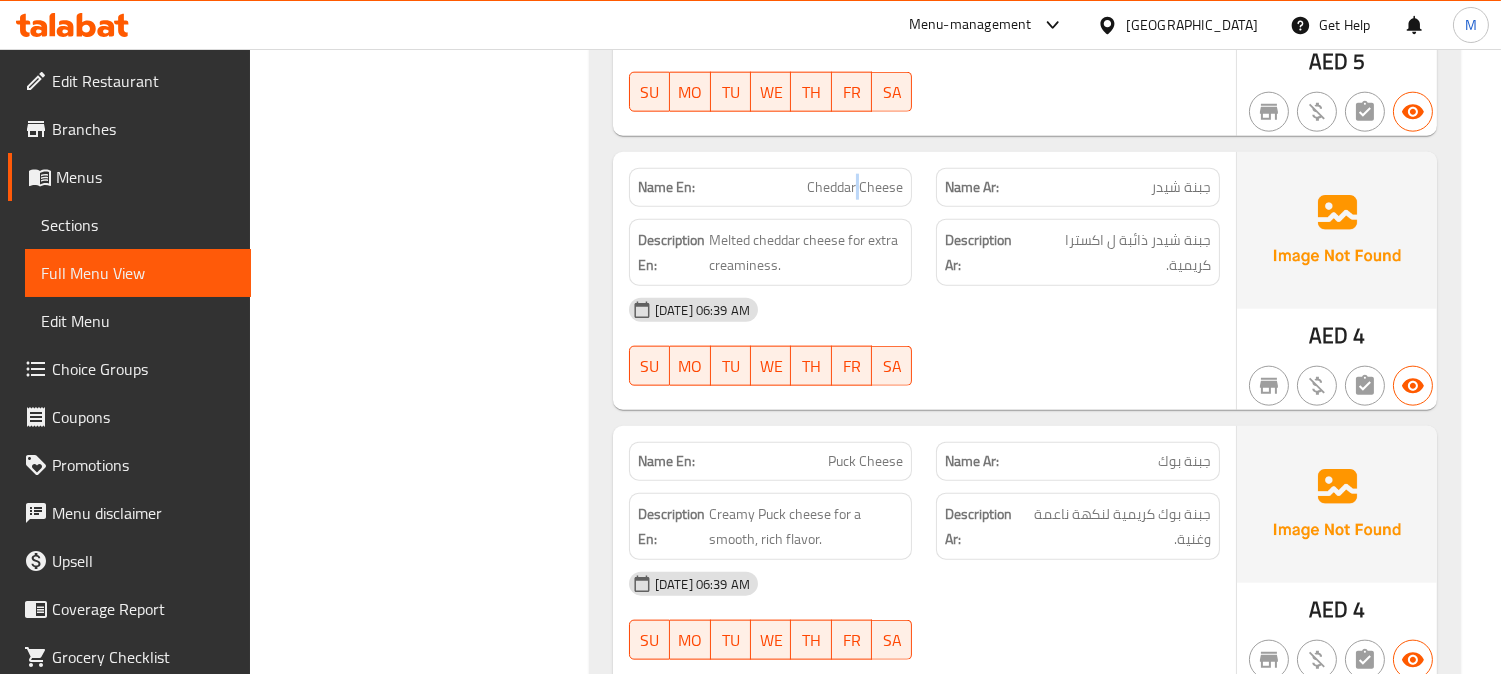 click on "Cheddar Cheese" at bounding box center [826, -3461] 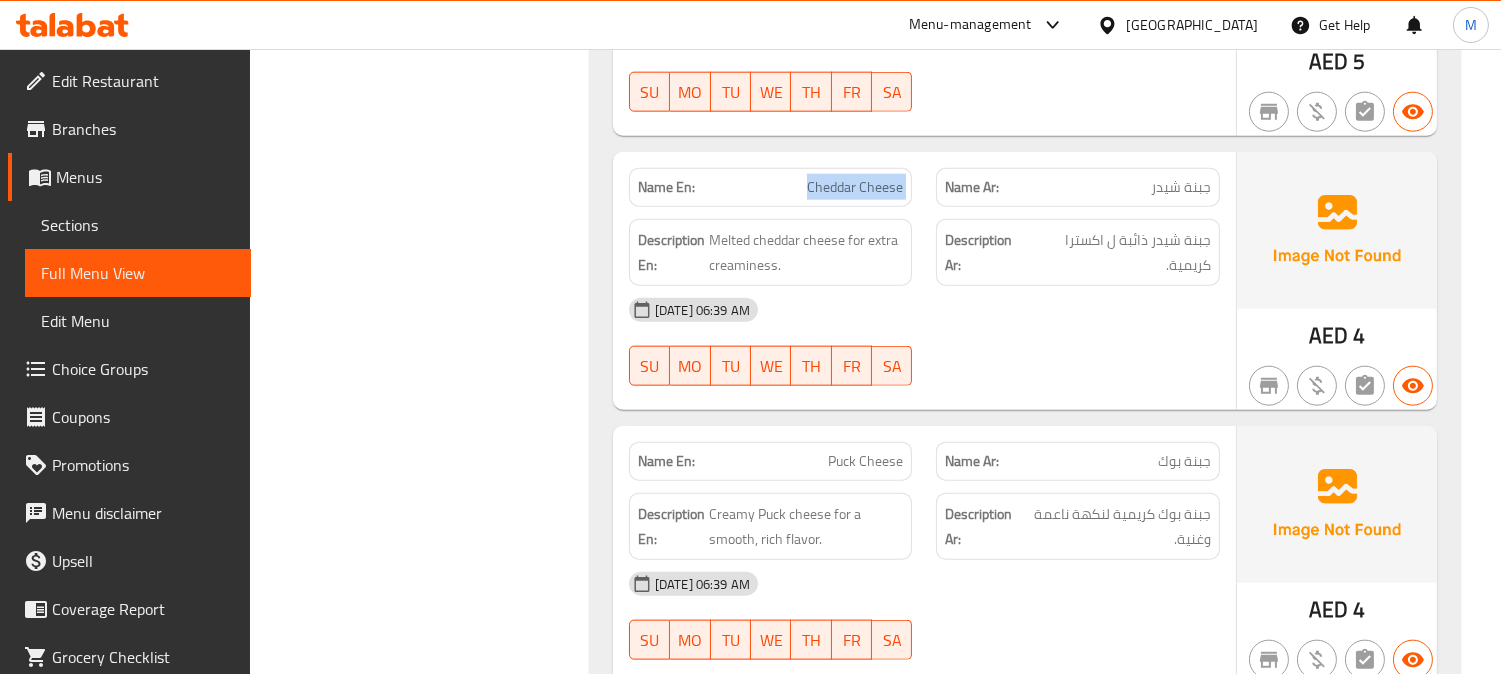 click on "Cheddar Cheese" at bounding box center (826, -3461) 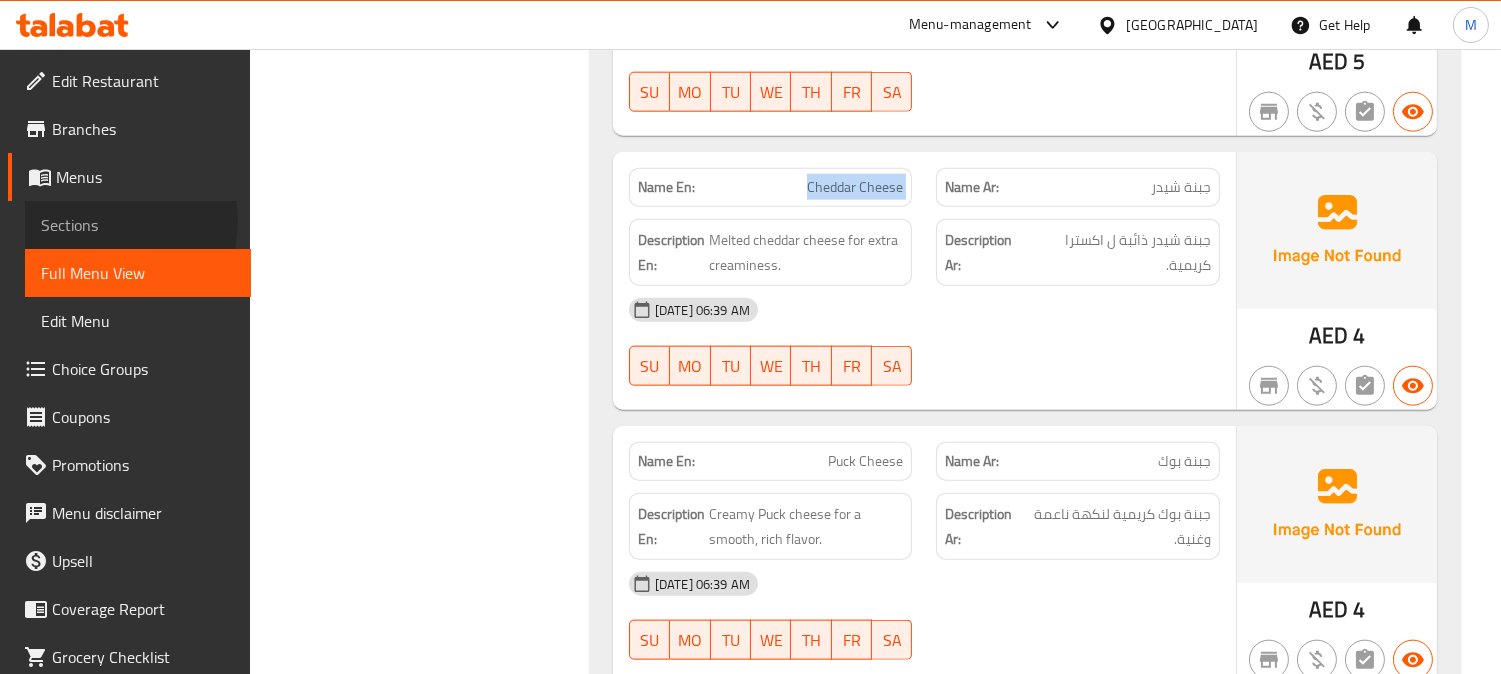 click on "Sections" at bounding box center [138, 225] 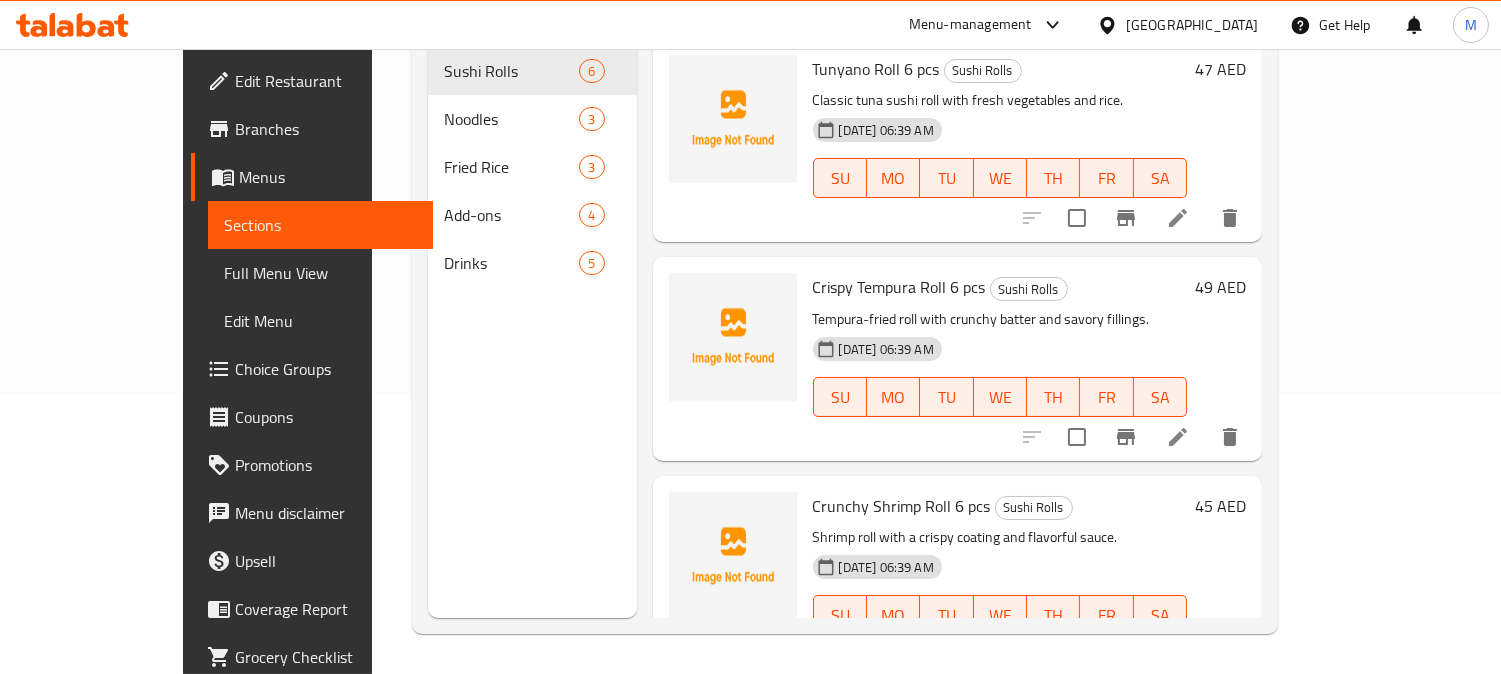 scroll, scrollTop: 280, scrollLeft: 0, axis: vertical 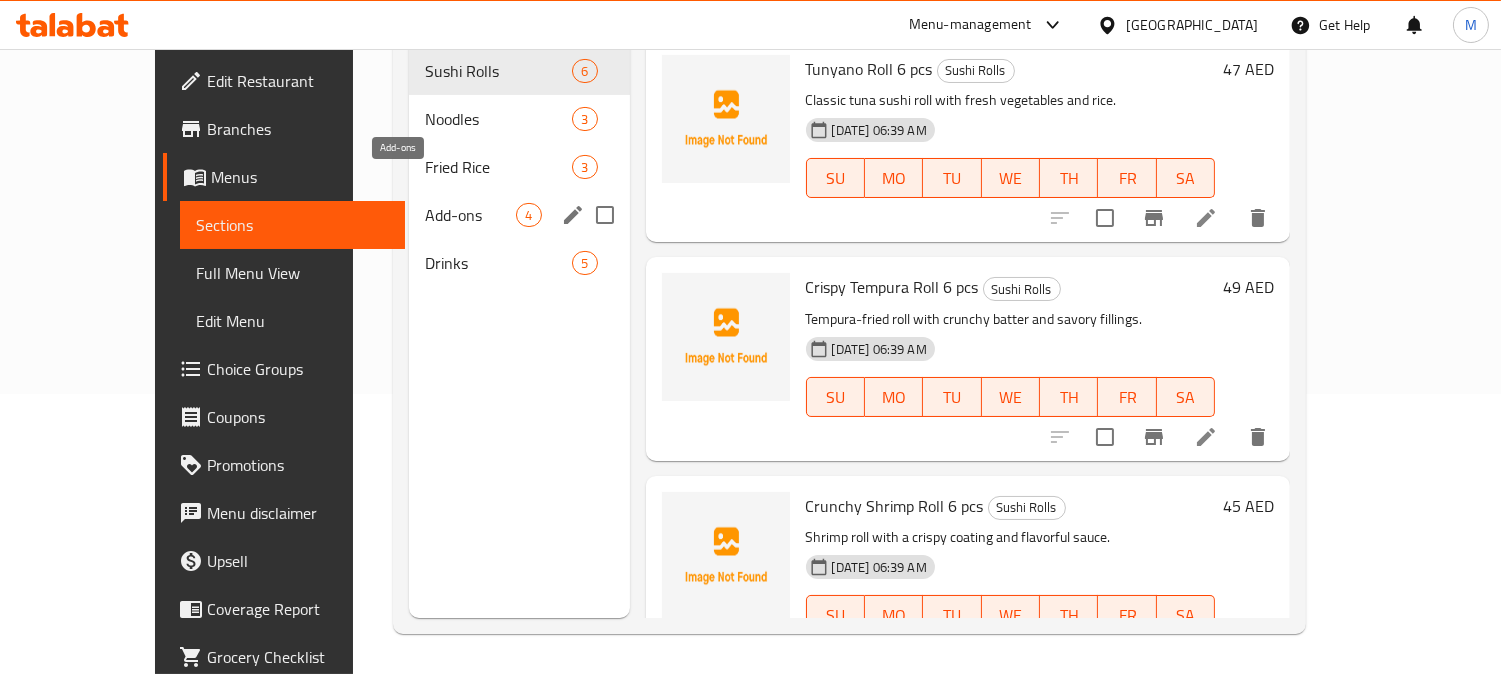 click on "Add-ons" at bounding box center (470, 215) 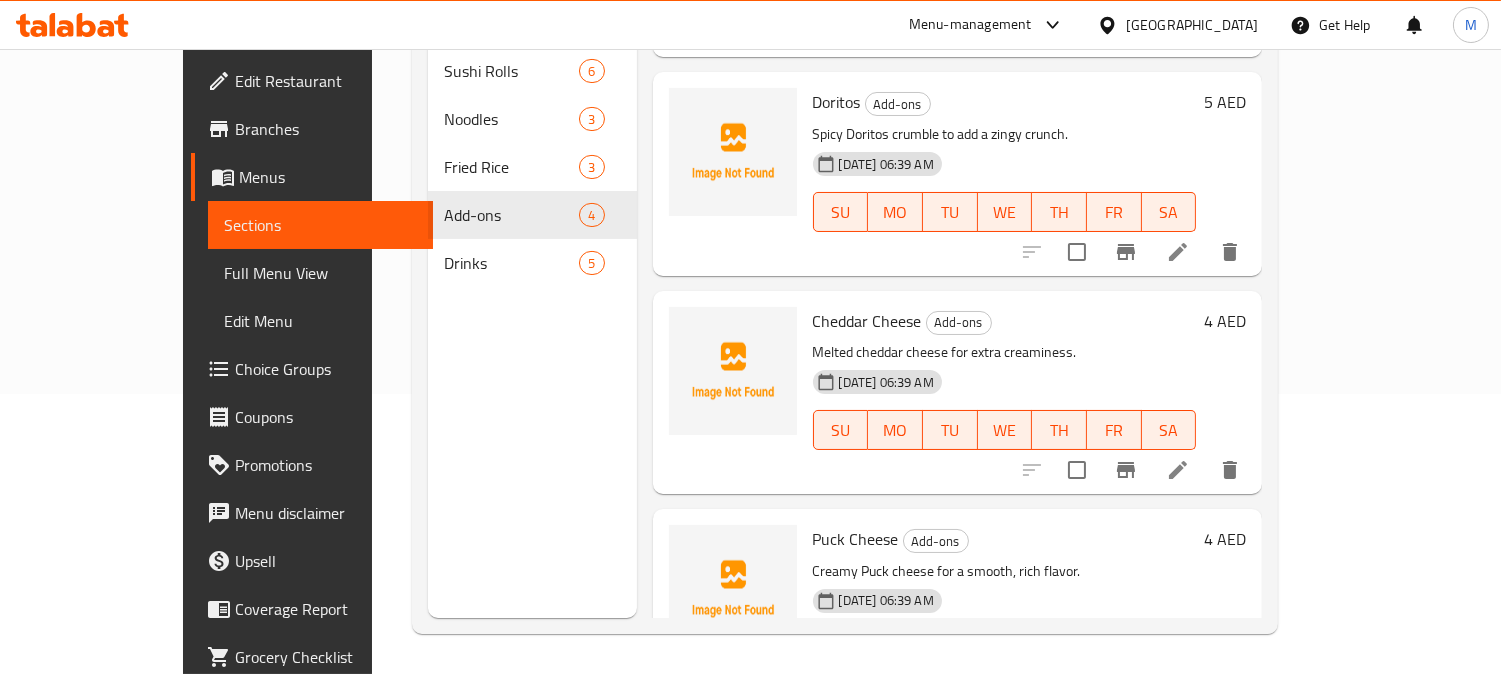 scroll, scrollTop: 248, scrollLeft: 0, axis: vertical 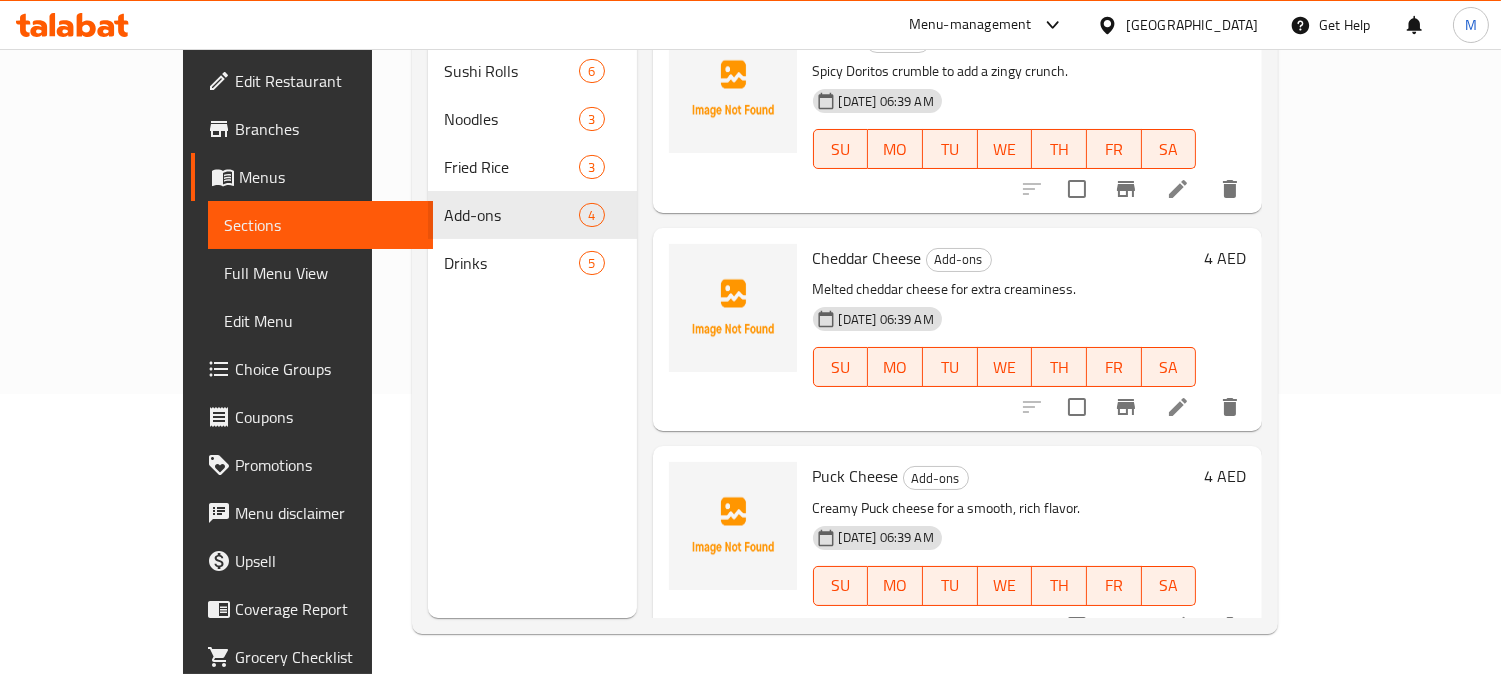click at bounding box center (1178, 407) 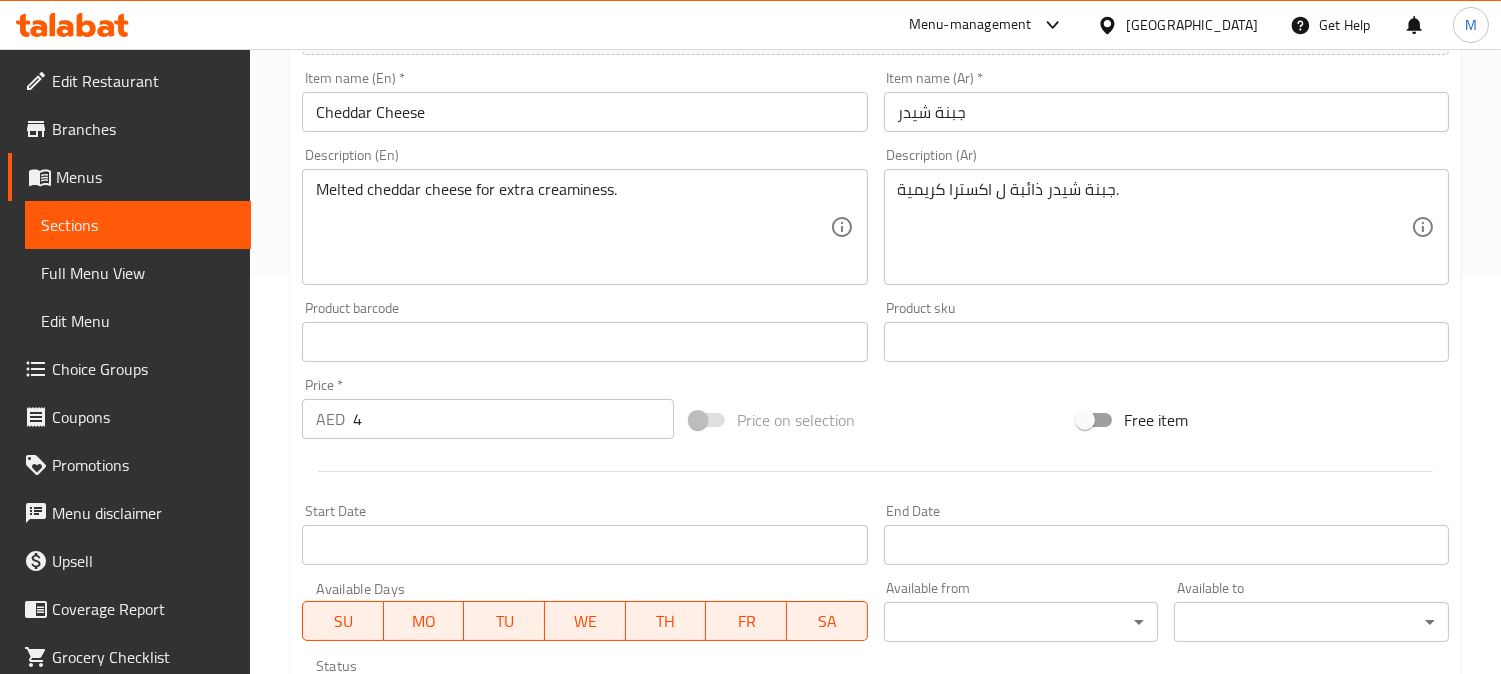 scroll, scrollTop: 407, scrollLeft: 0, axis: vertical 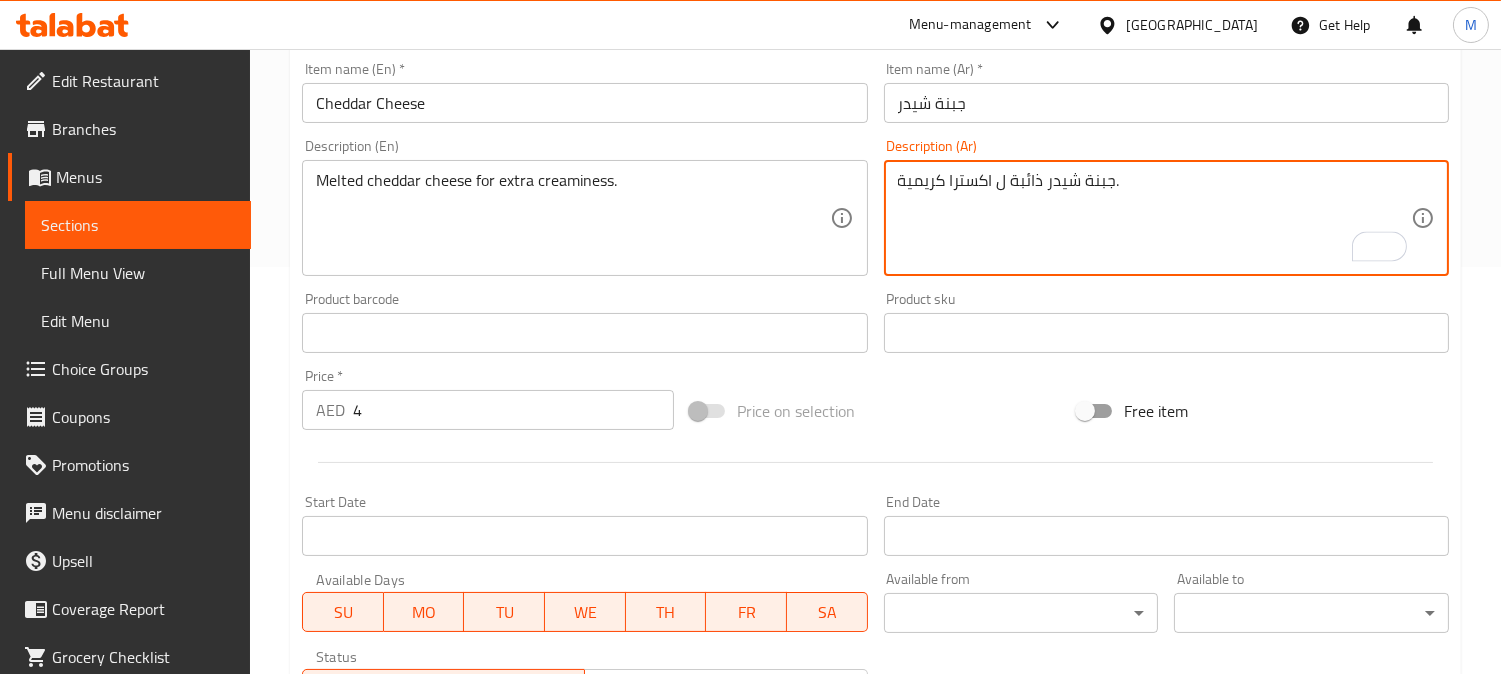drag, startPoint x: 995, startPoint y: 186, endPoint x: 948, endPoint y: 180, distance: 47.38143 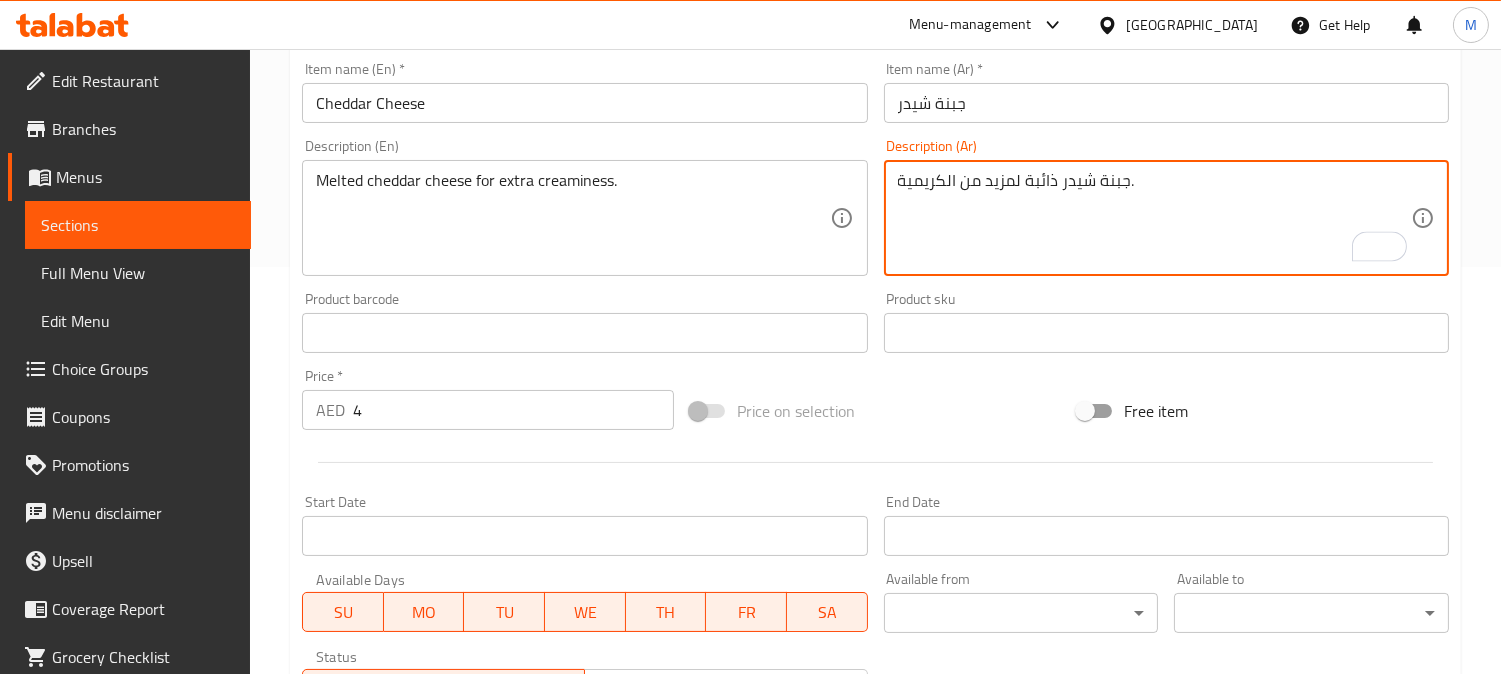 scroll, scrollTop: 735, scrollLeft: 0, axis: vertical 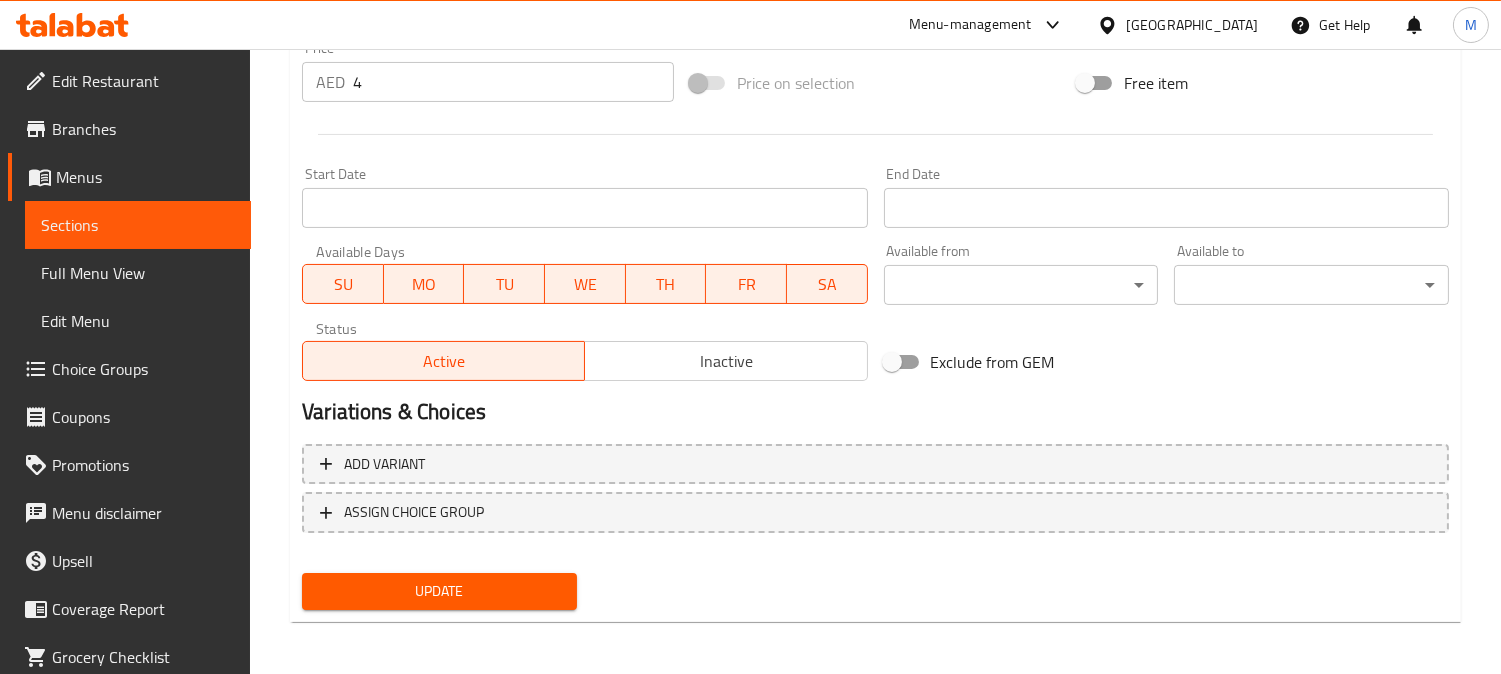 type on "جبنة شيدر ذائبة لمزيد من الكريمية." 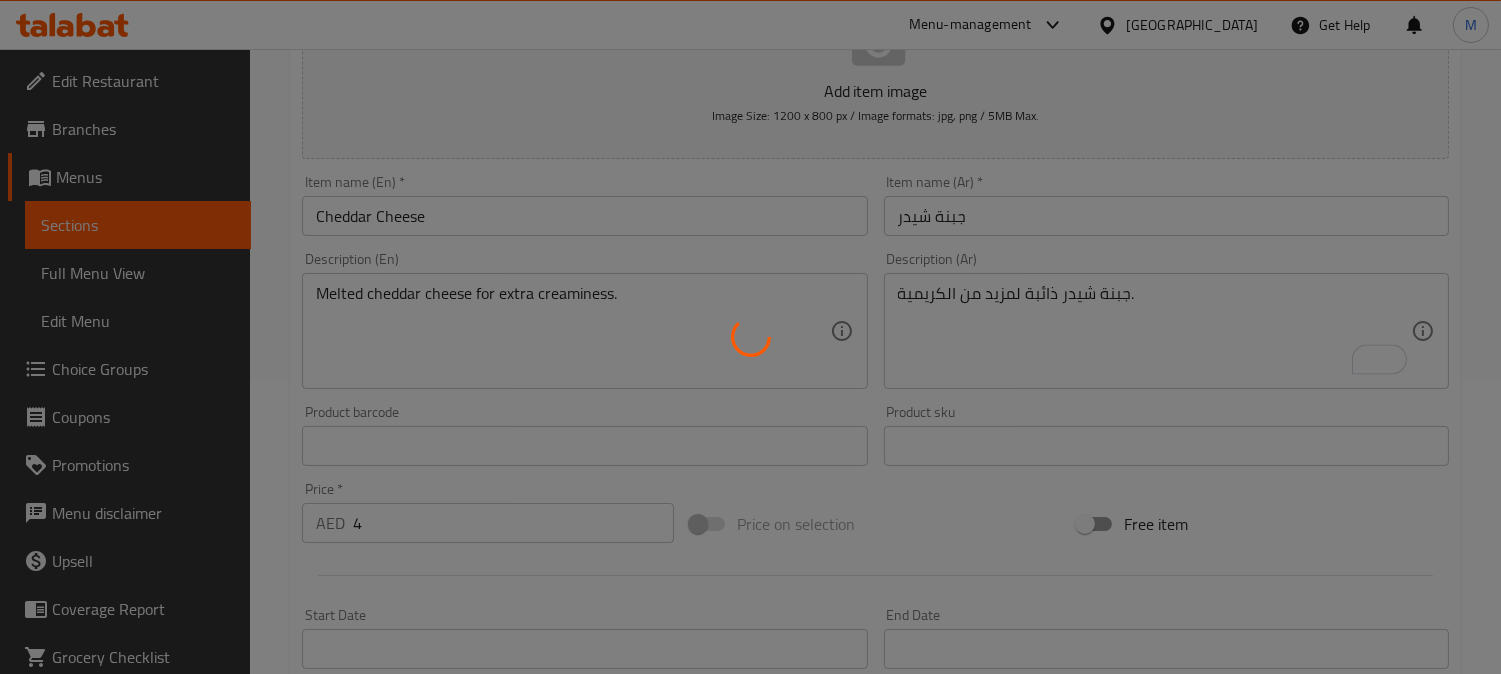 scroll, scrollTop: 291, scrollLeft: 0, axis: vertical 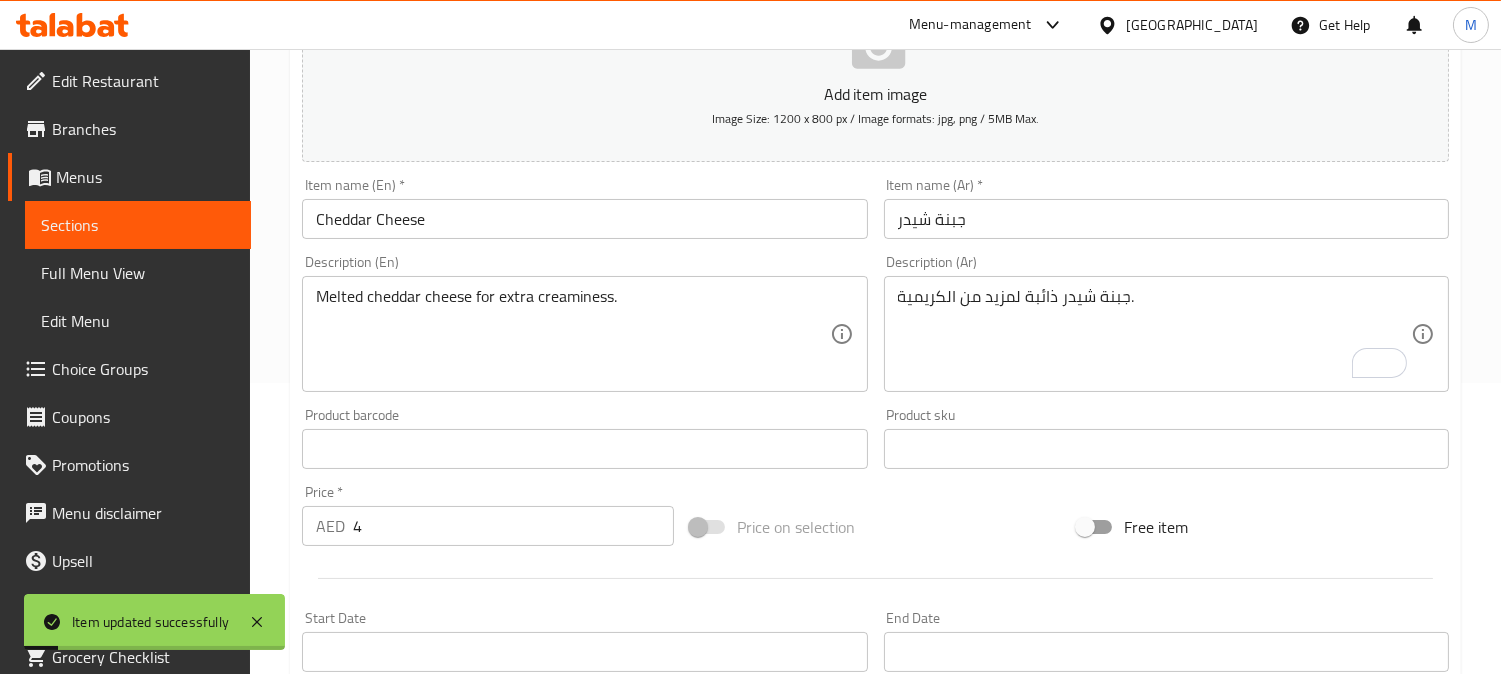 click on "Full Menu View" at bounding box center (138, 273) 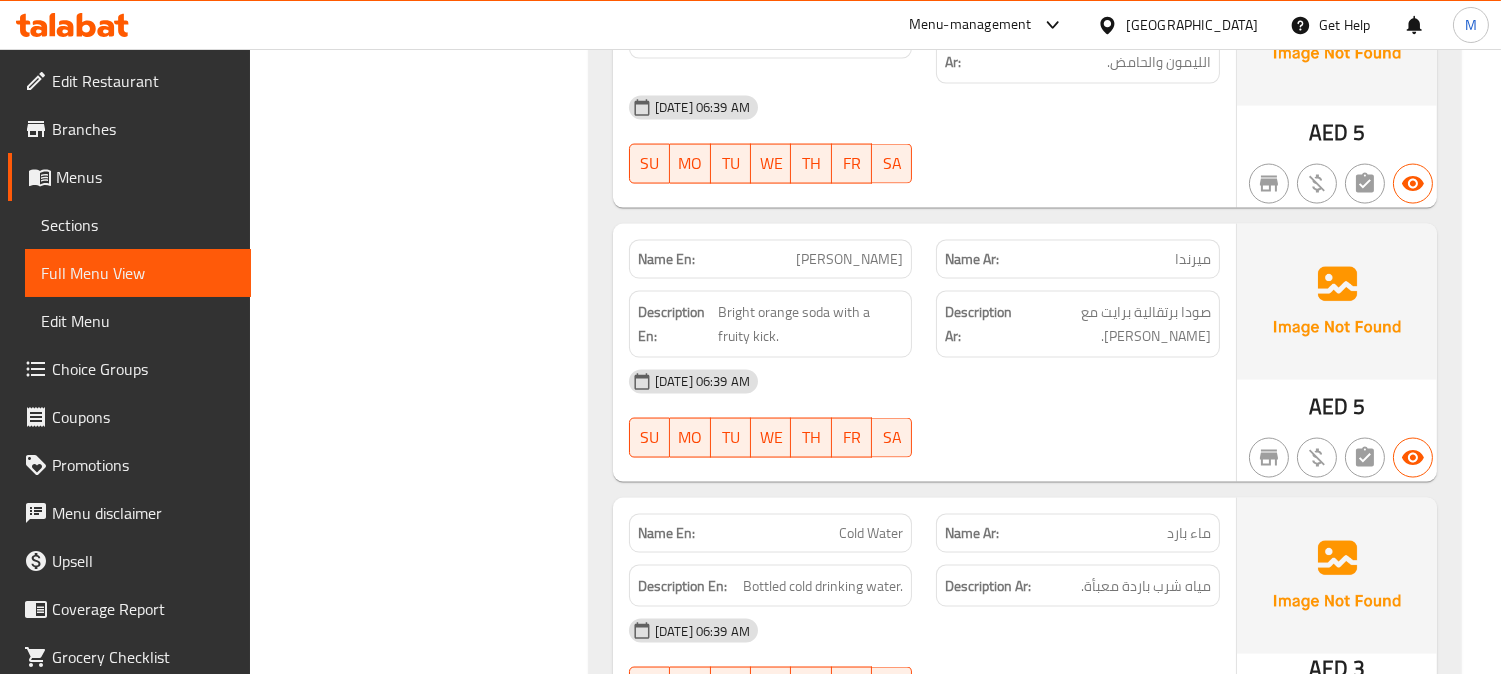 scroll, scrollTop: 5866, scrollLeft: 0, axis: vertical 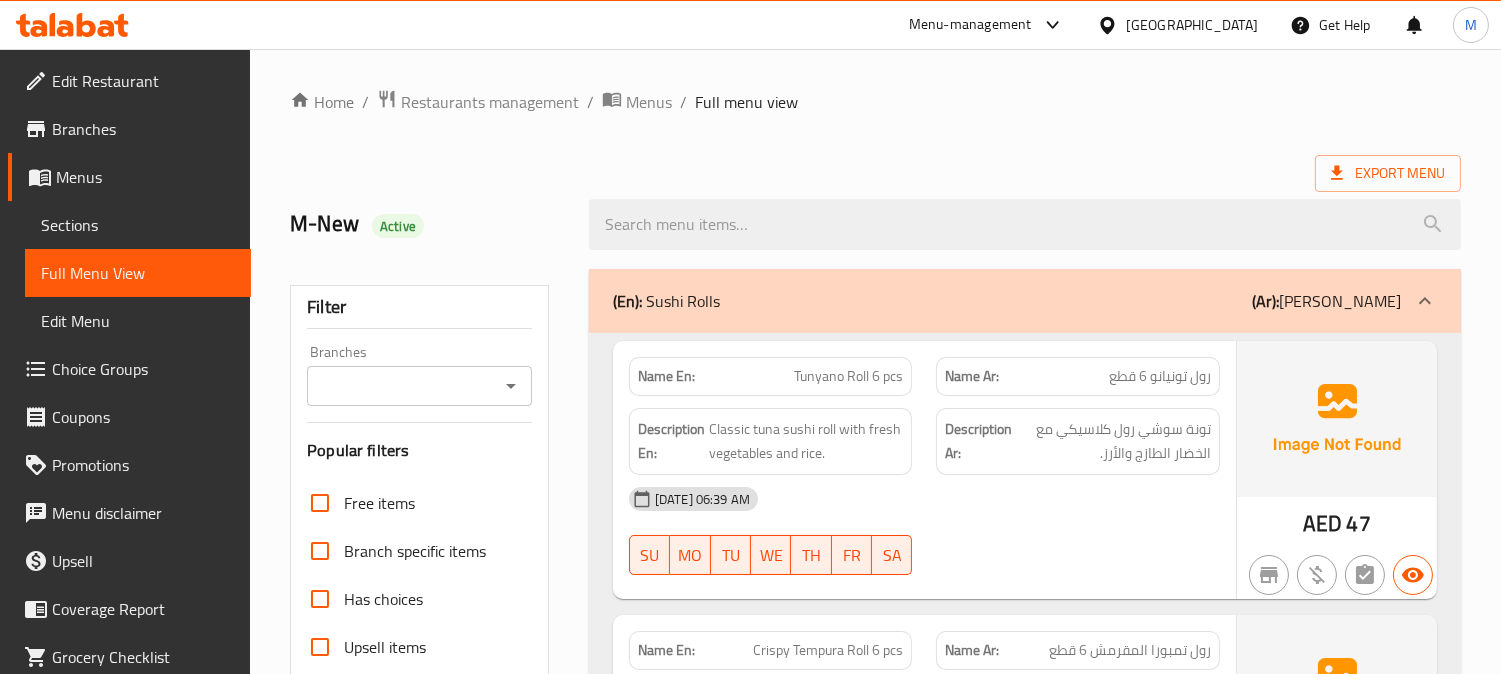 click on "Home / Restaurants management / Menus / Full menu view Export Menu M-New   Active Filter Branches Branches Popular filters Free items Branch specific items Has choices Upsell items Availability filters Available Not available View filters Collapse sections Collapse categories Collapse Choices (En):   Sushi Rolls (Ar): سوشي رولز Name En: Tunyano Roll 6 pcs Name Ar: رول تونيانو 6 قطع Description En: Classic tuna sushi roll with fresh vegetables and rice. Description Ar: تونة سوشي رول كلاسيكي مع الخضار الطازج والأرز. 11-07-2025 06:39 AM SU MO TU WE TH FR SA AED 47 Name En: Crispy Tempura Roll 6 pcs Name Ar: رول تمبورا المقرمش 6 قطع Description En: Tempura-fried roll with crunchy batter and savory fillings. Description Ar: رول تمبورا مقلية مع عجينة مقرمشة وحشوات مالحة. 11-07-2025 06:39 AM SU MO TU WE TH FR SA AED 49 Name En: Crunchy Shrimp Roll 6 pcs Name Ar: Description En: Description Ar: SU MO TU" at bounding box center [875, 3316] 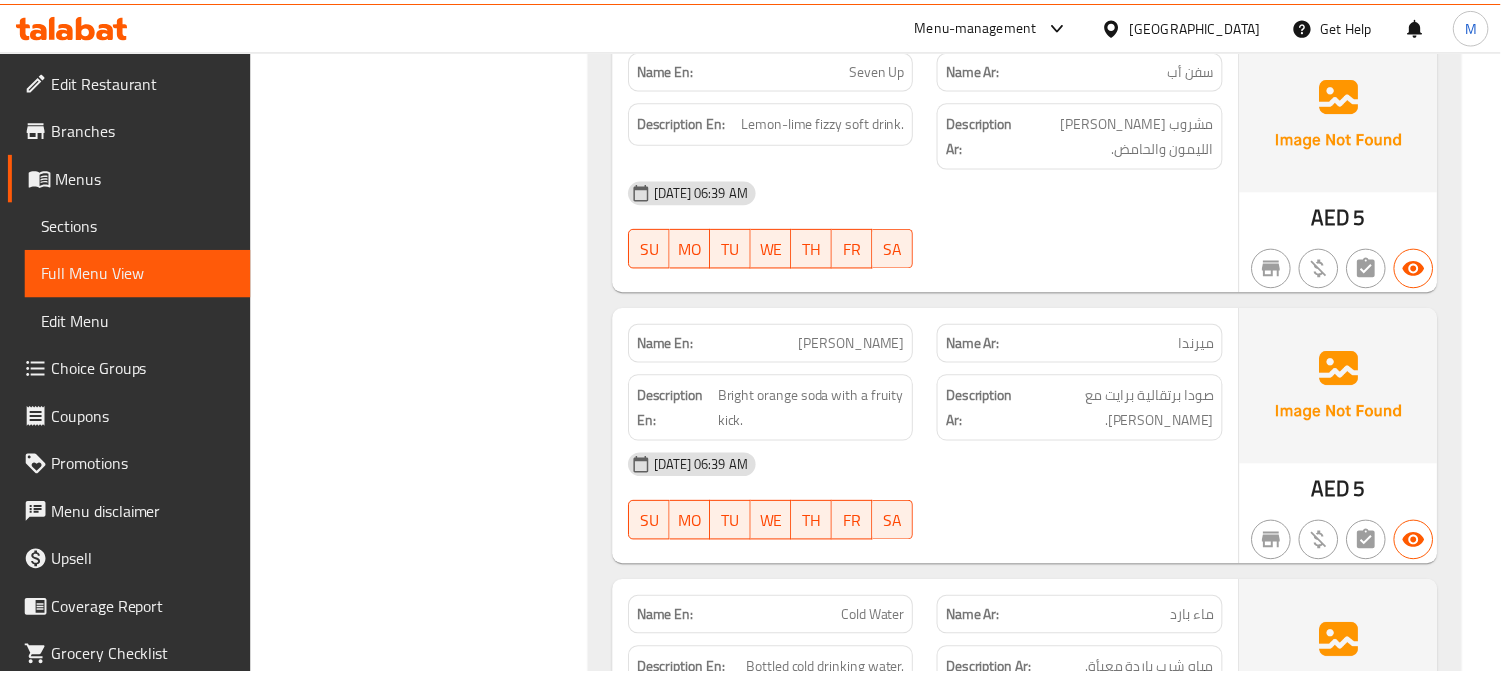 scroll, scrollTop: 5866, scrollLeft: 0, axis: vertical 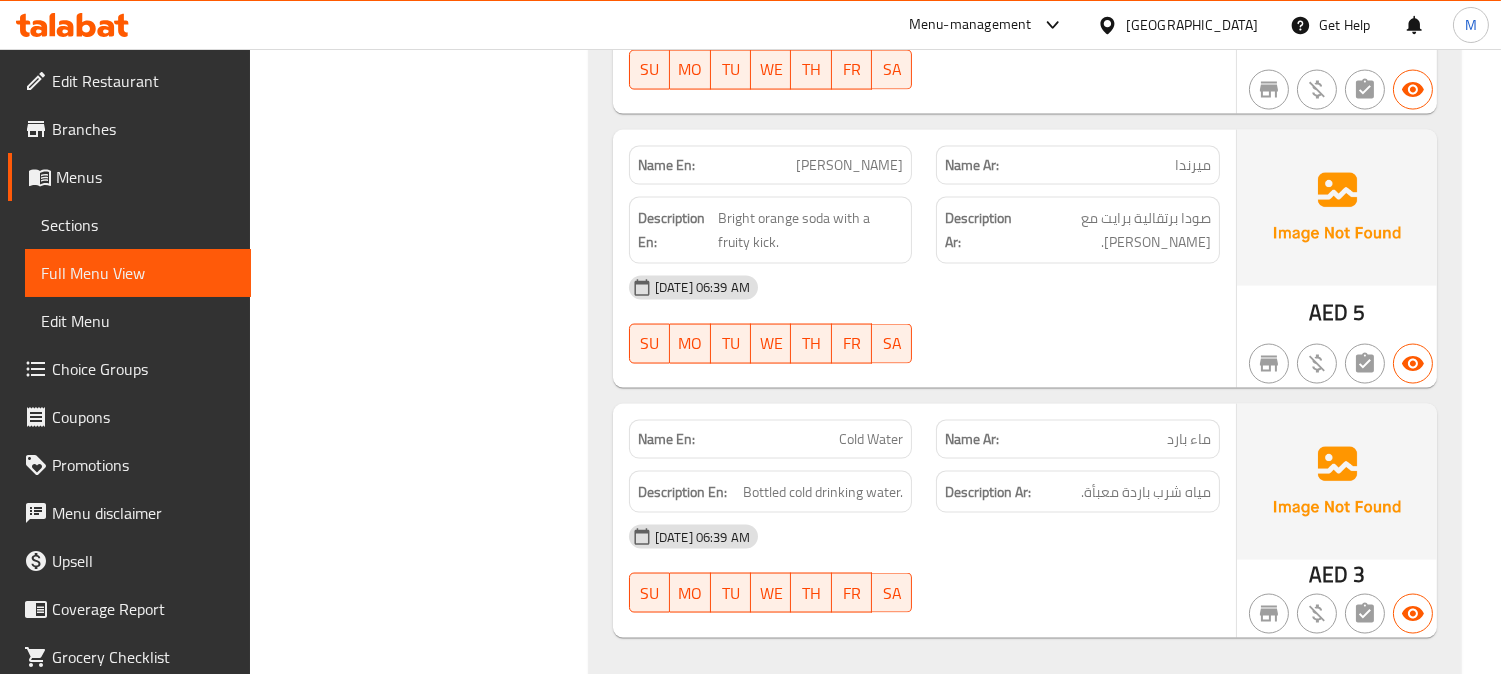 click on "Filter Branches Branches Popular filters Free items Branch specific items Has choices Upsell items Availability filters Available Not available View filters Collapse sections Collapse categories Collapse Choices" at bounding box center (427, -2460) 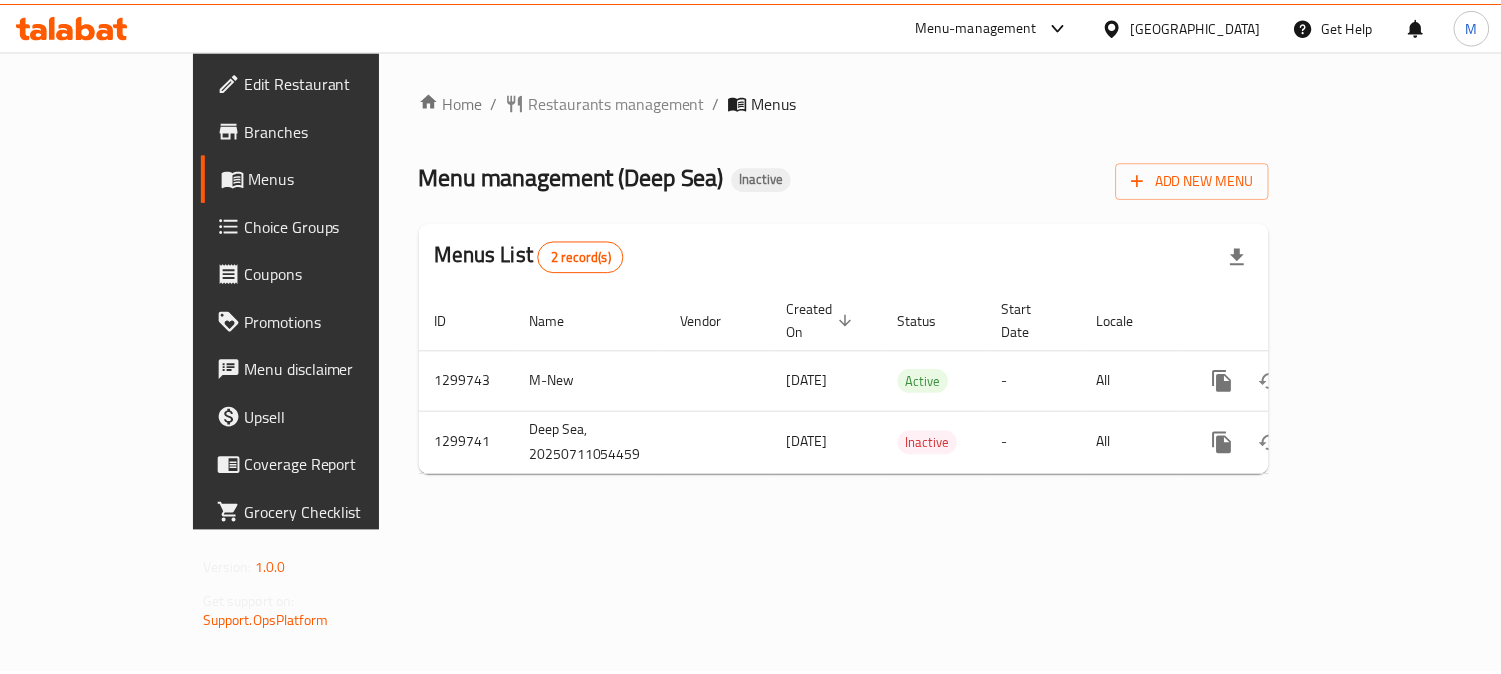 scroll, scrollTop: 0, scrollLeft: 0, axis: both 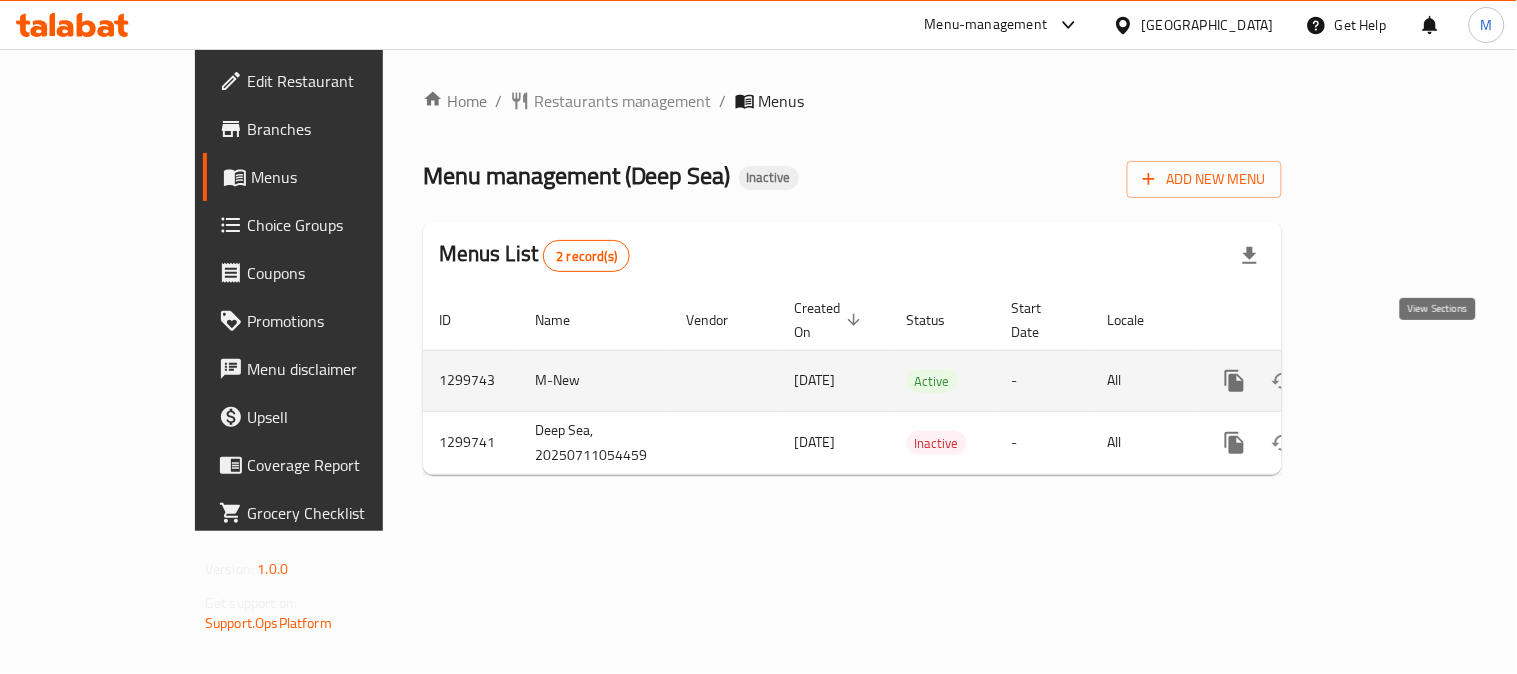click 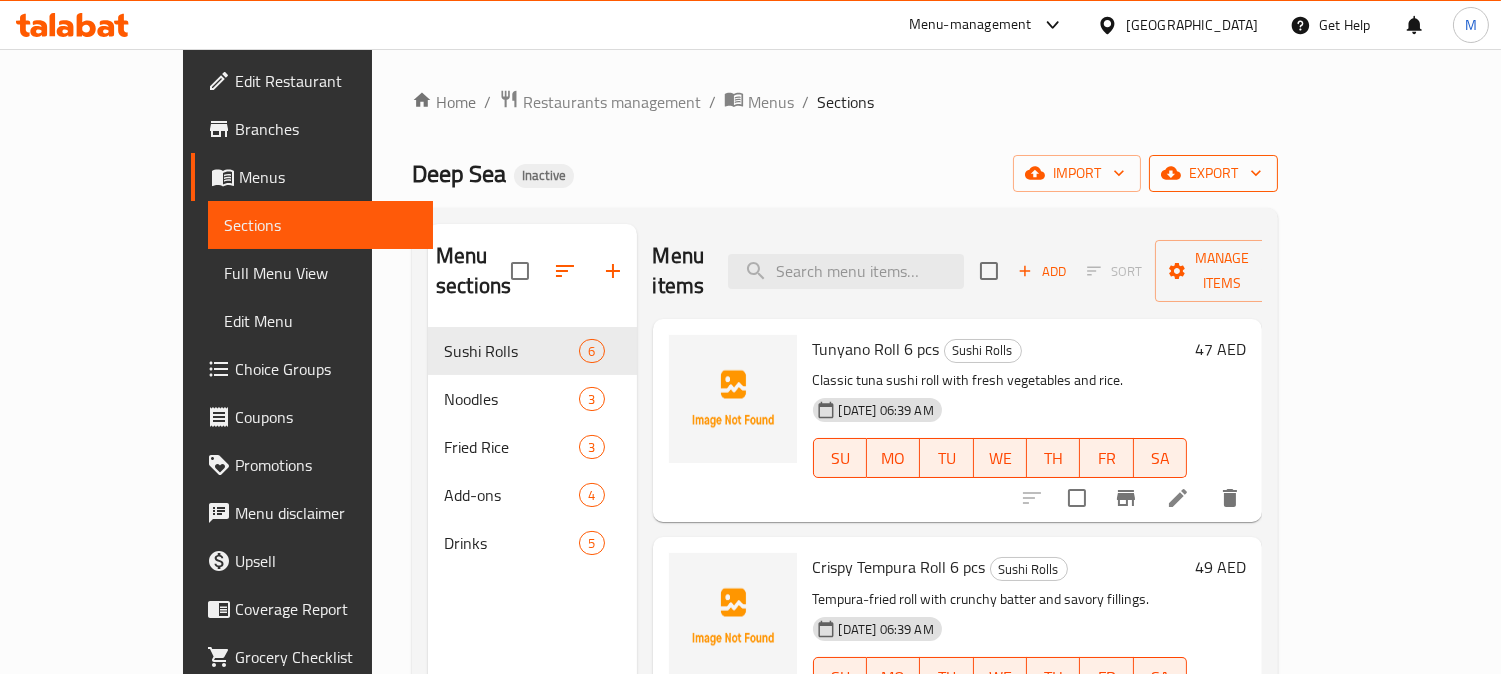 click on "export" at bounding box center (1213, 173) 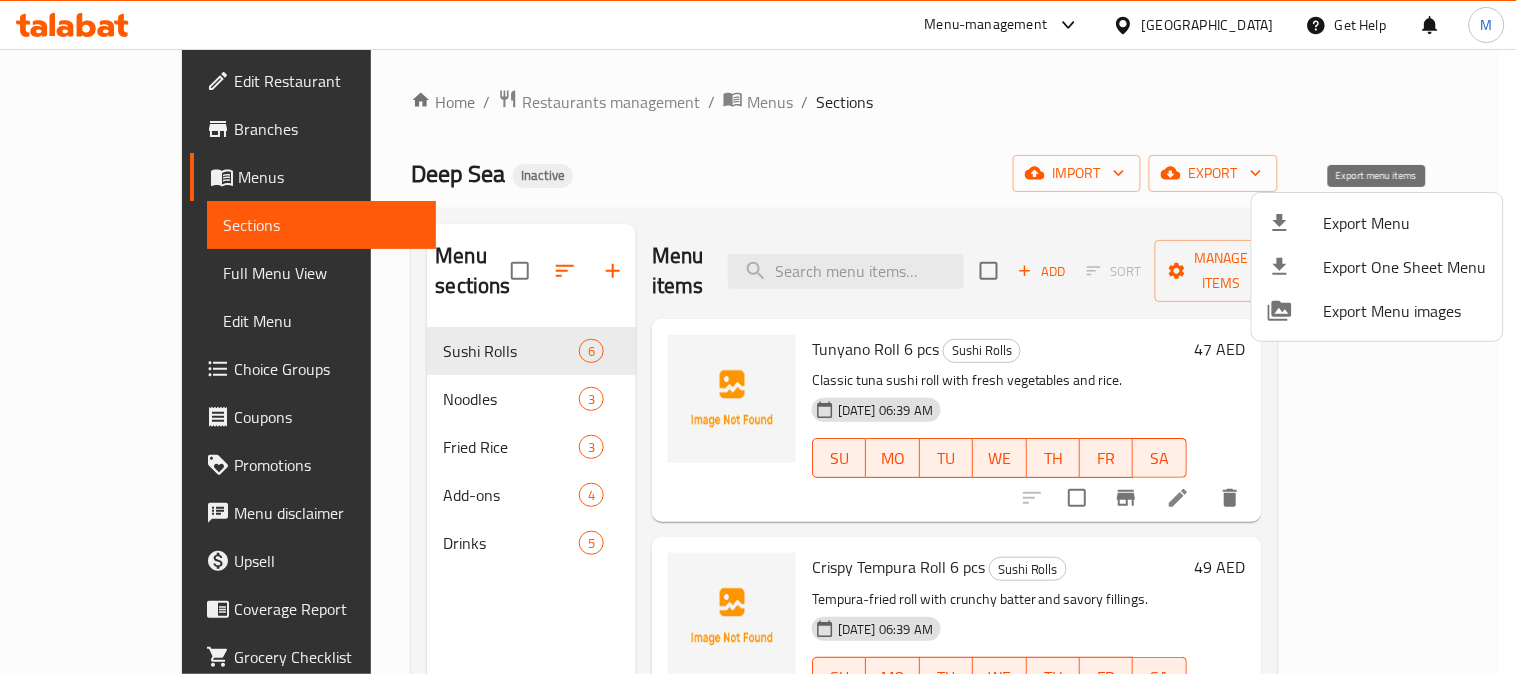click on "Export Menu" at bounding box center [1405, 223] 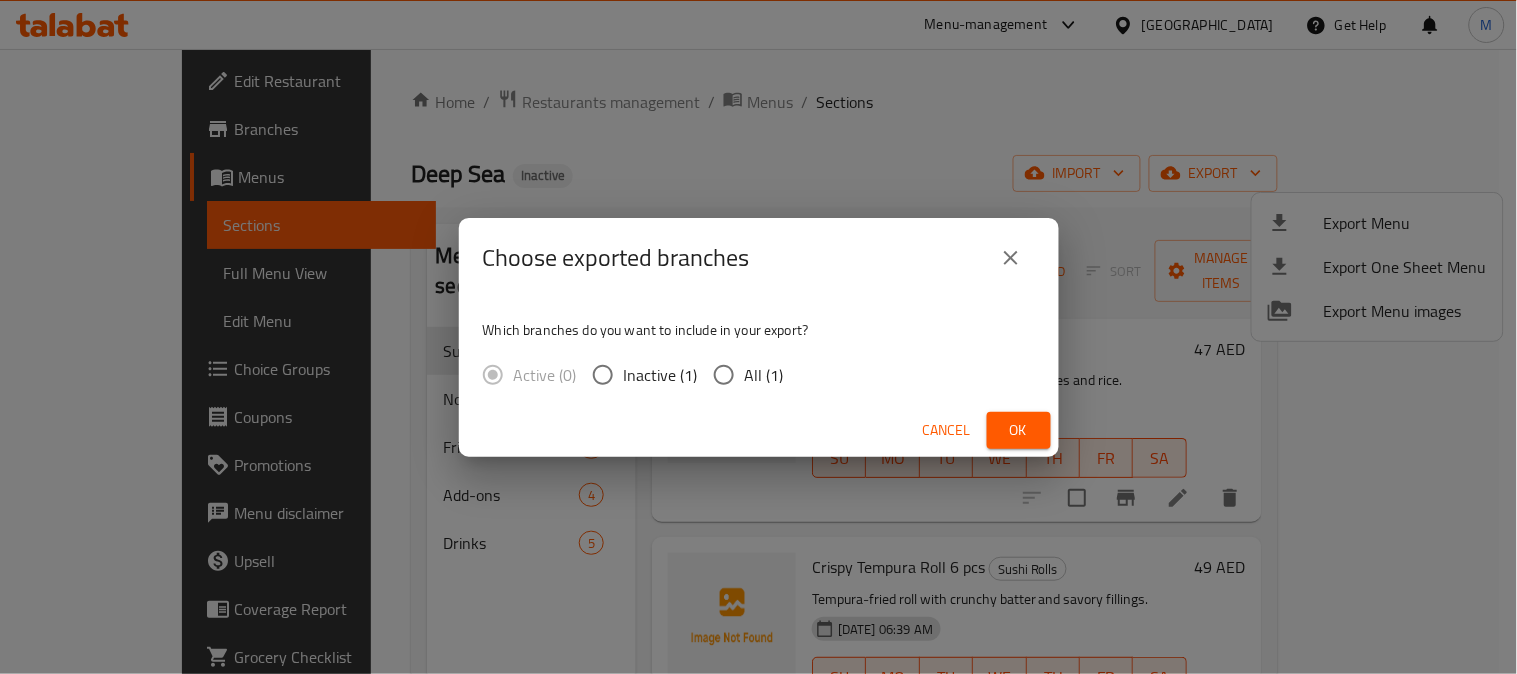 click on "All (1)" at bounding box center [764, 375] 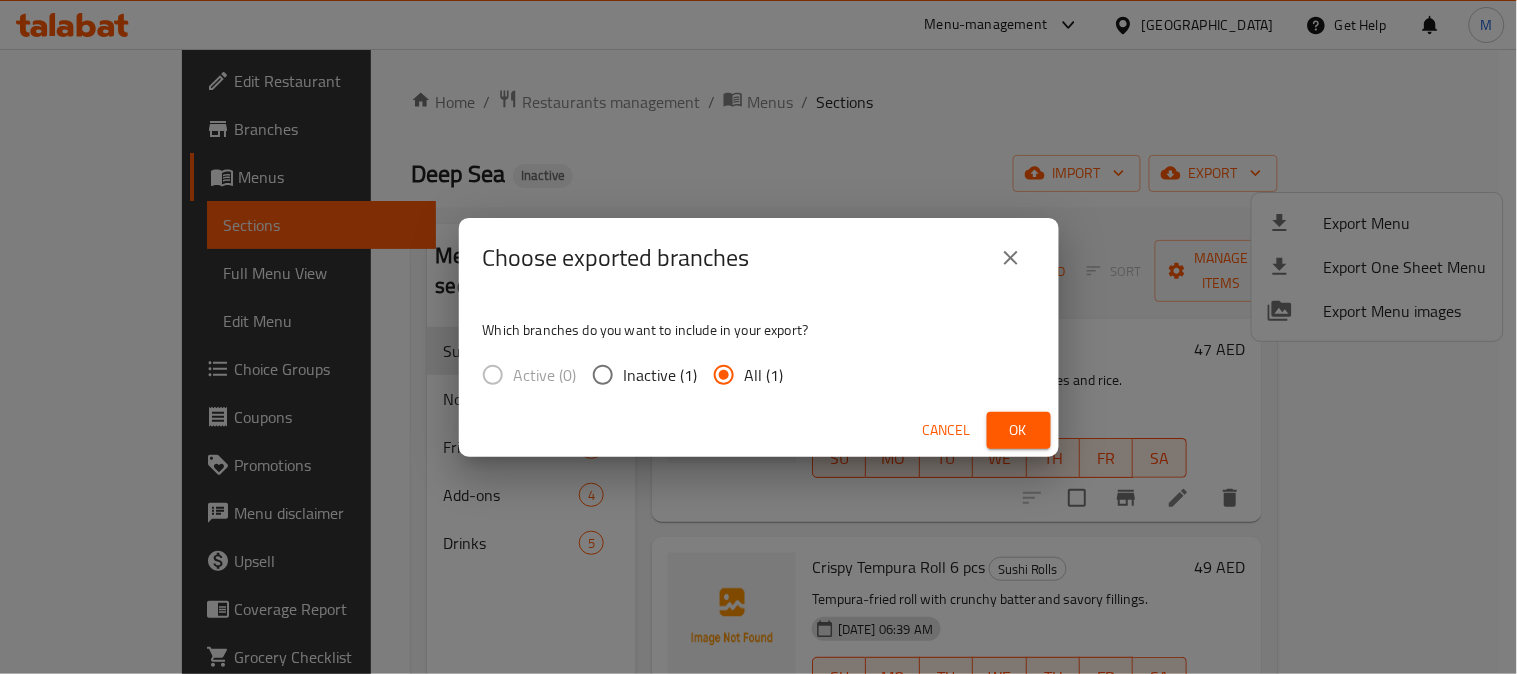 click on "Ok" at bounding box center [1019, 430] 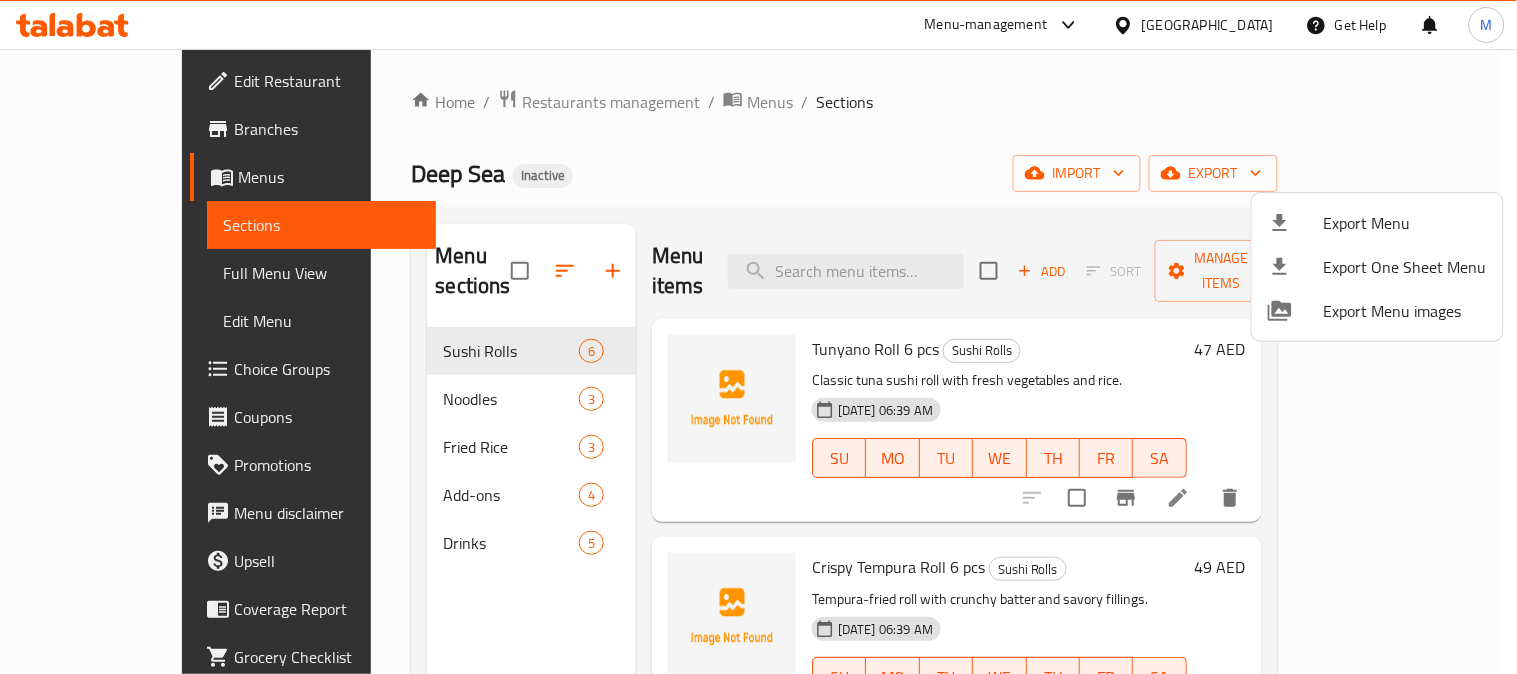 click at bounding box center (758, 337) 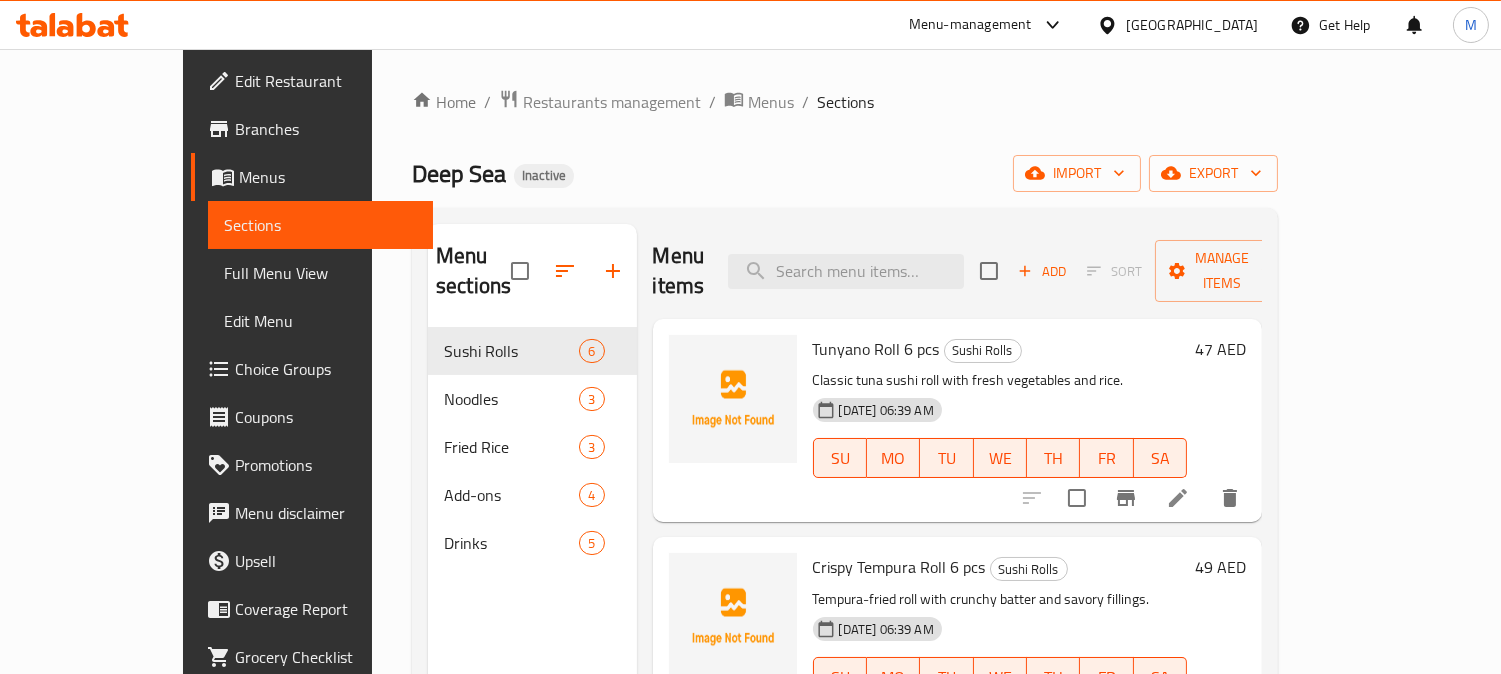click on "Menus" at bounding box center (328, 177) 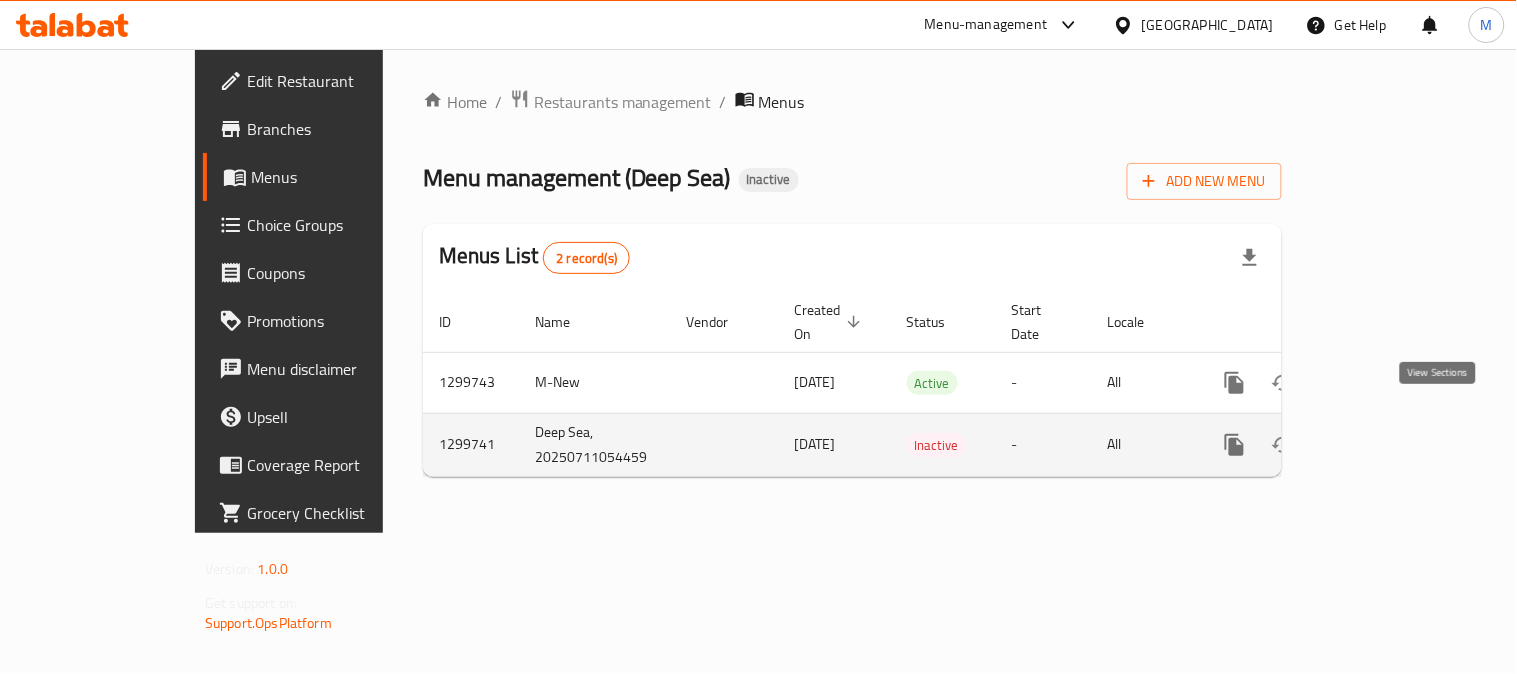 click 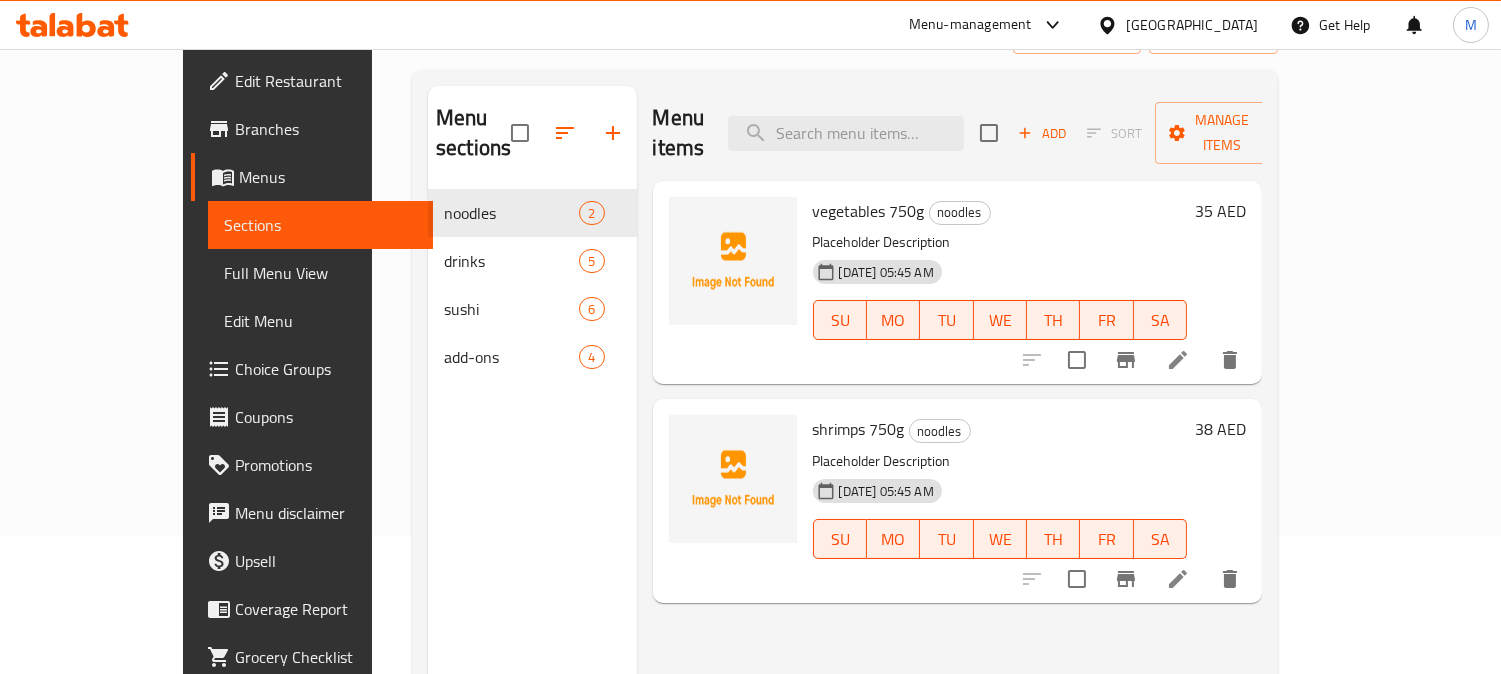 scroll, scrollTop: 185, scrollLeft: 0, axis: vertical 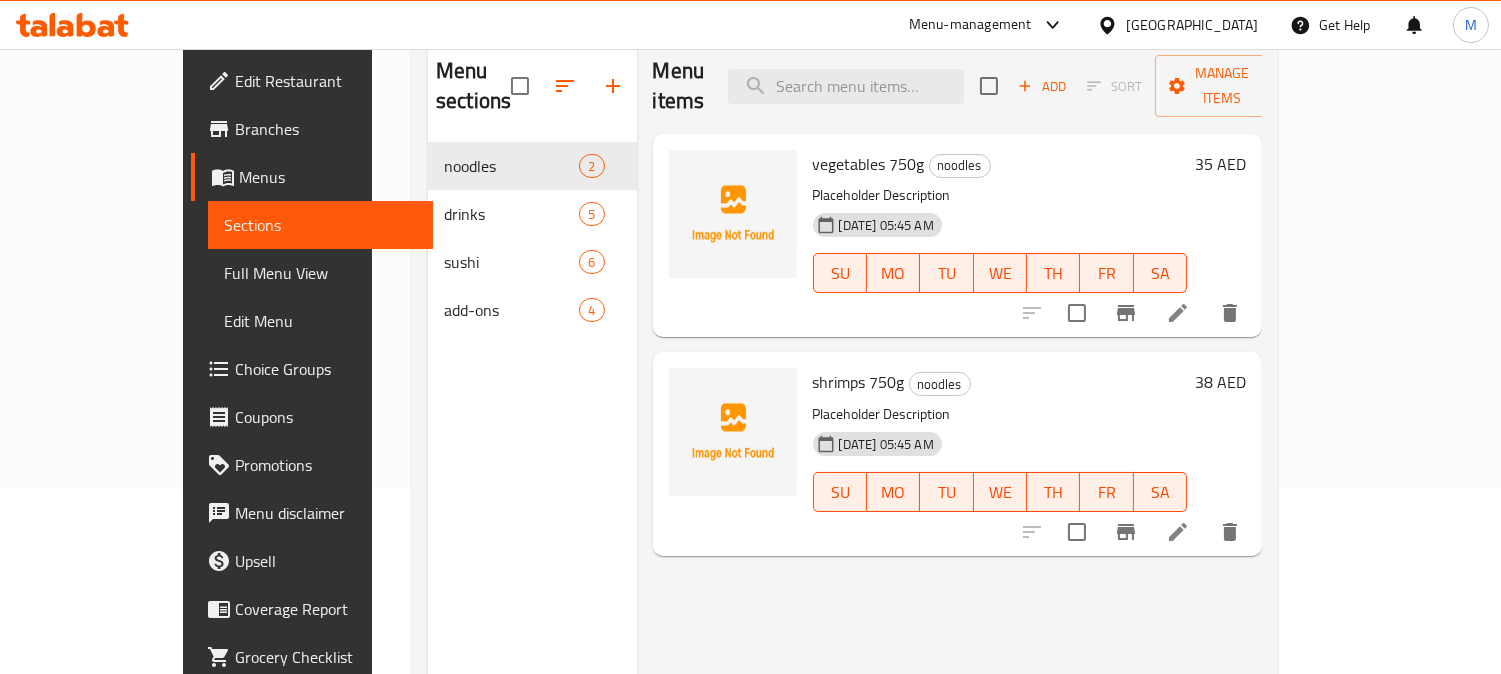click 